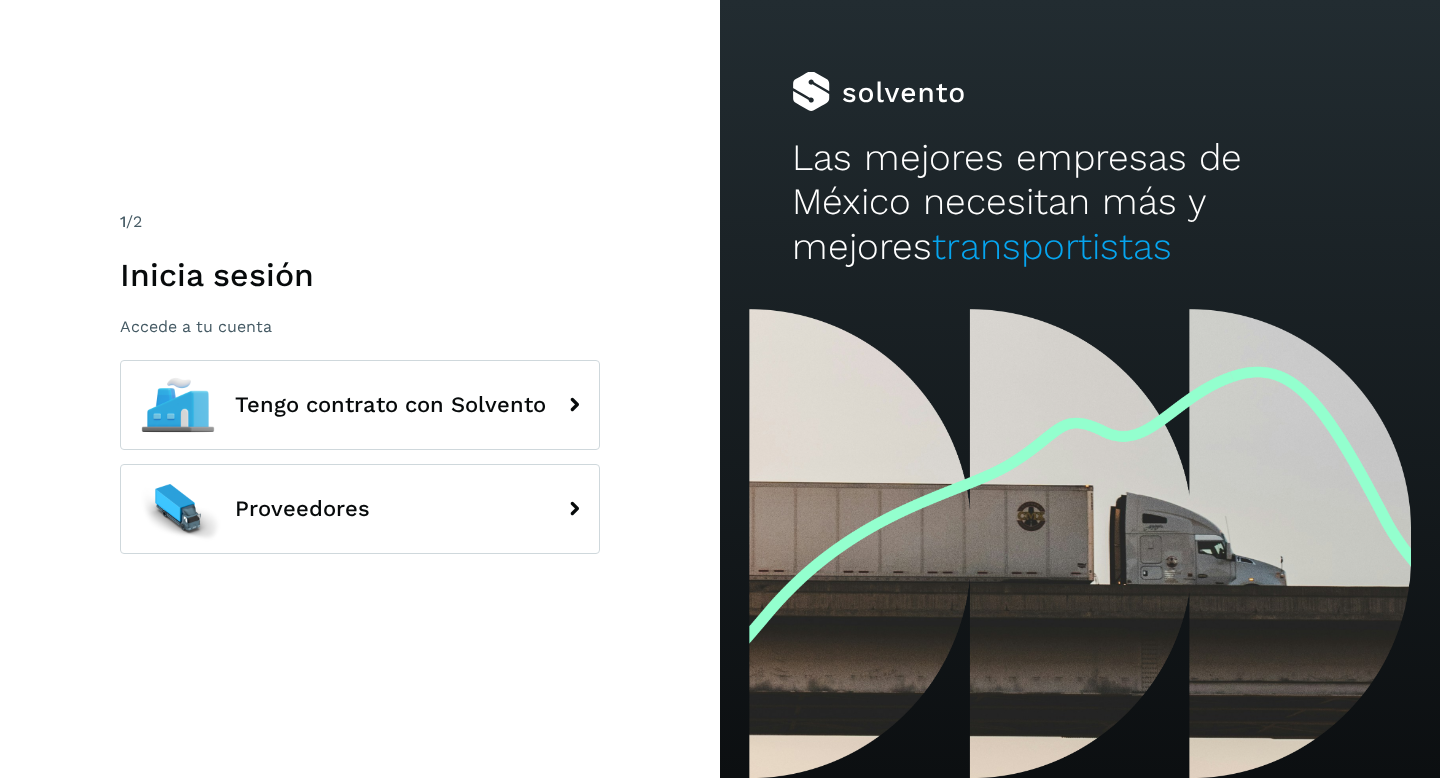 scroll, scrollTop: 0, scrollLeft: 0, axis: both 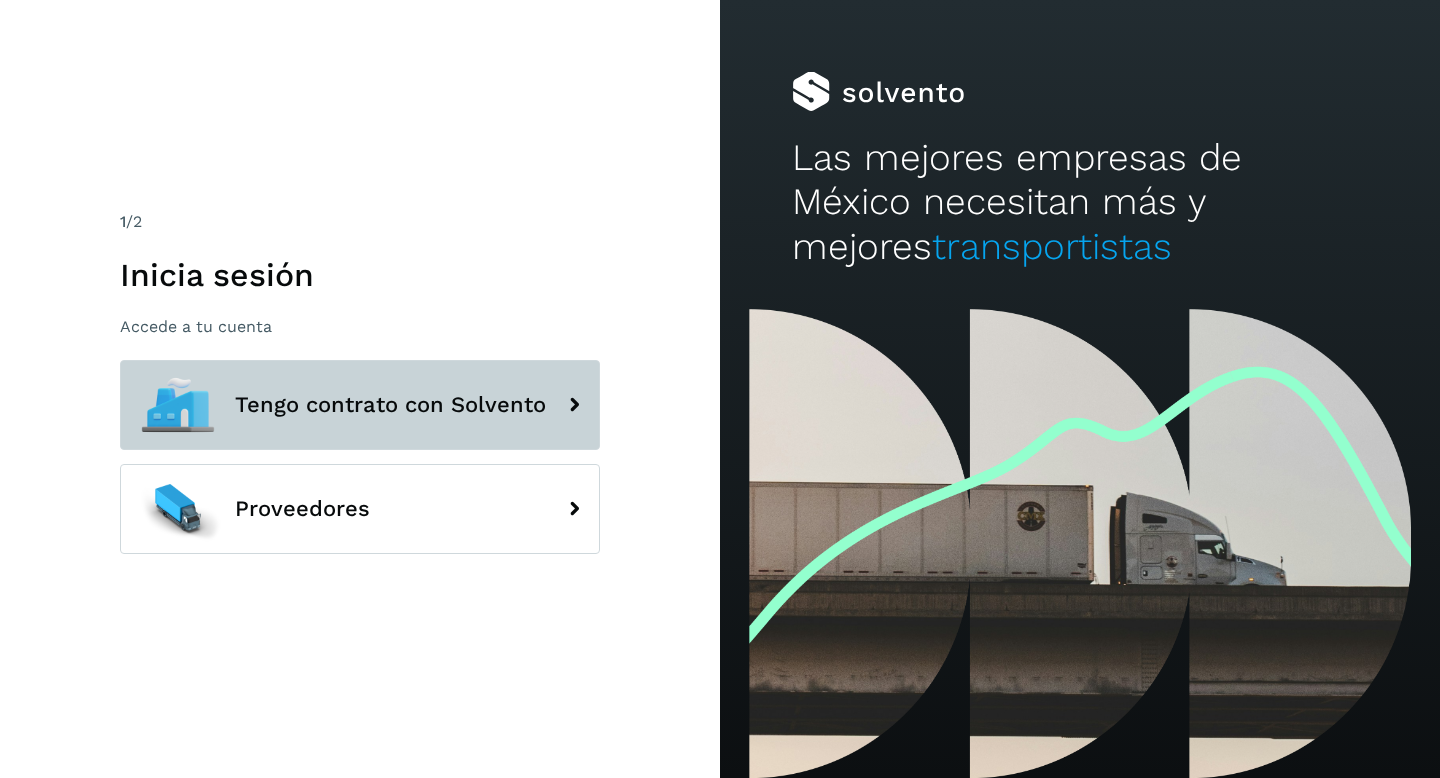 click on "Tengo contrato con Solvento" 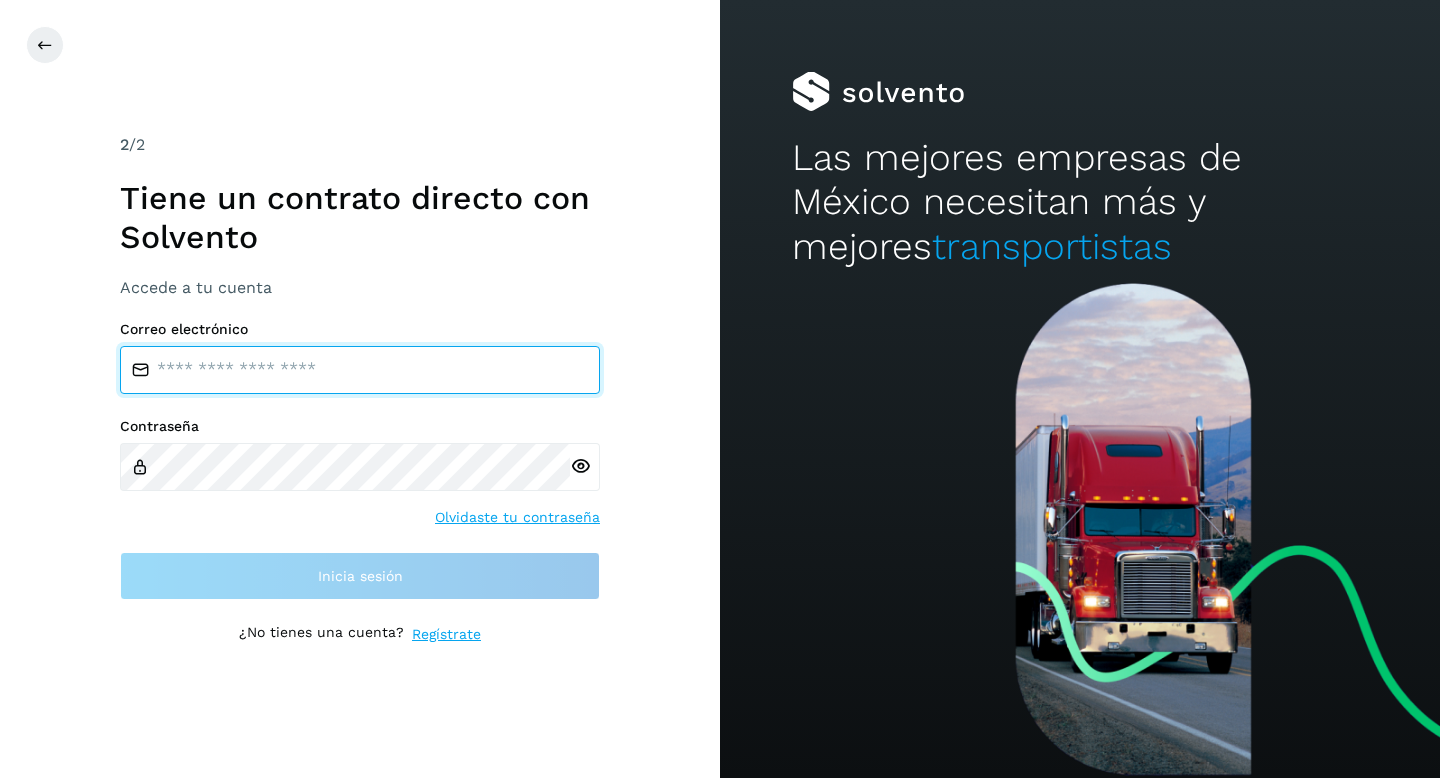 type on "**********" 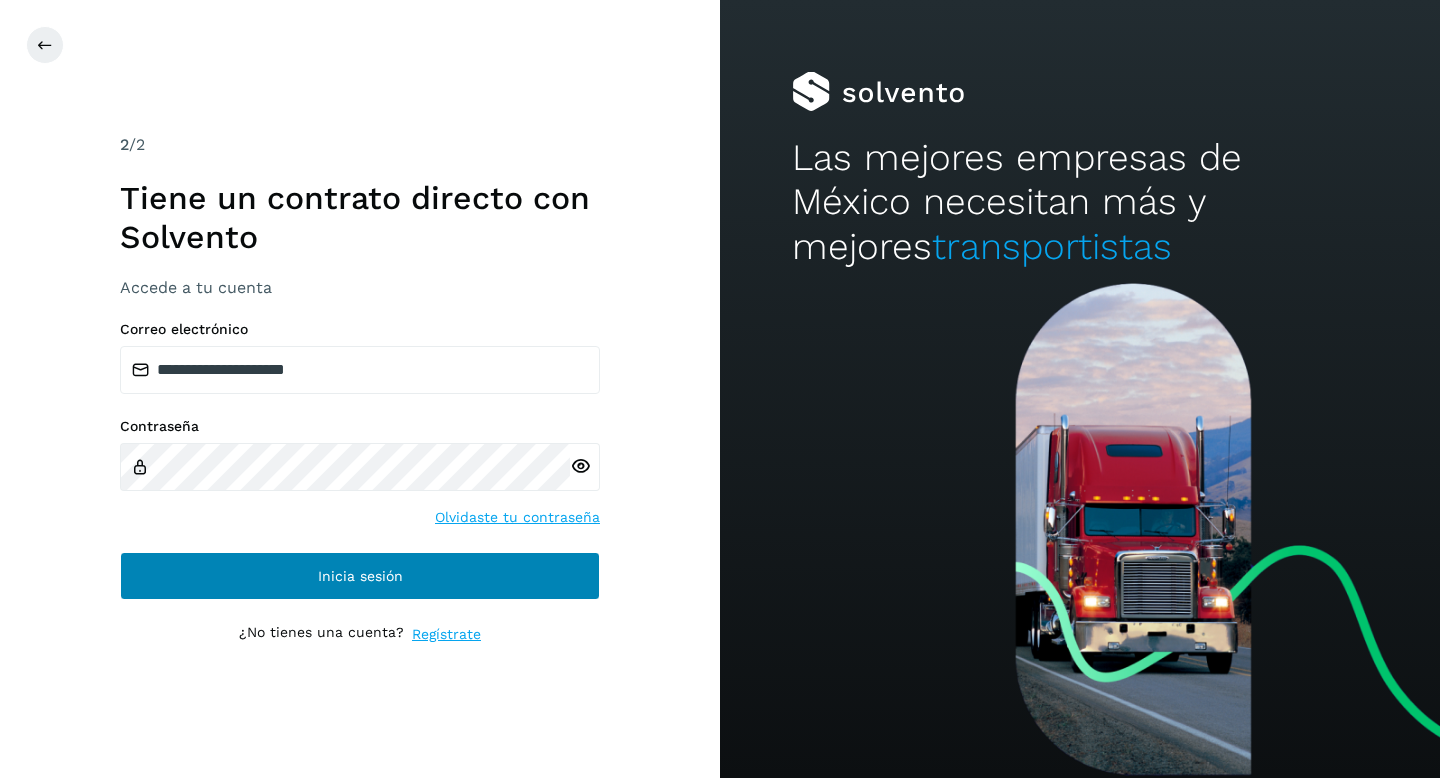 click on "Inicia sesión" 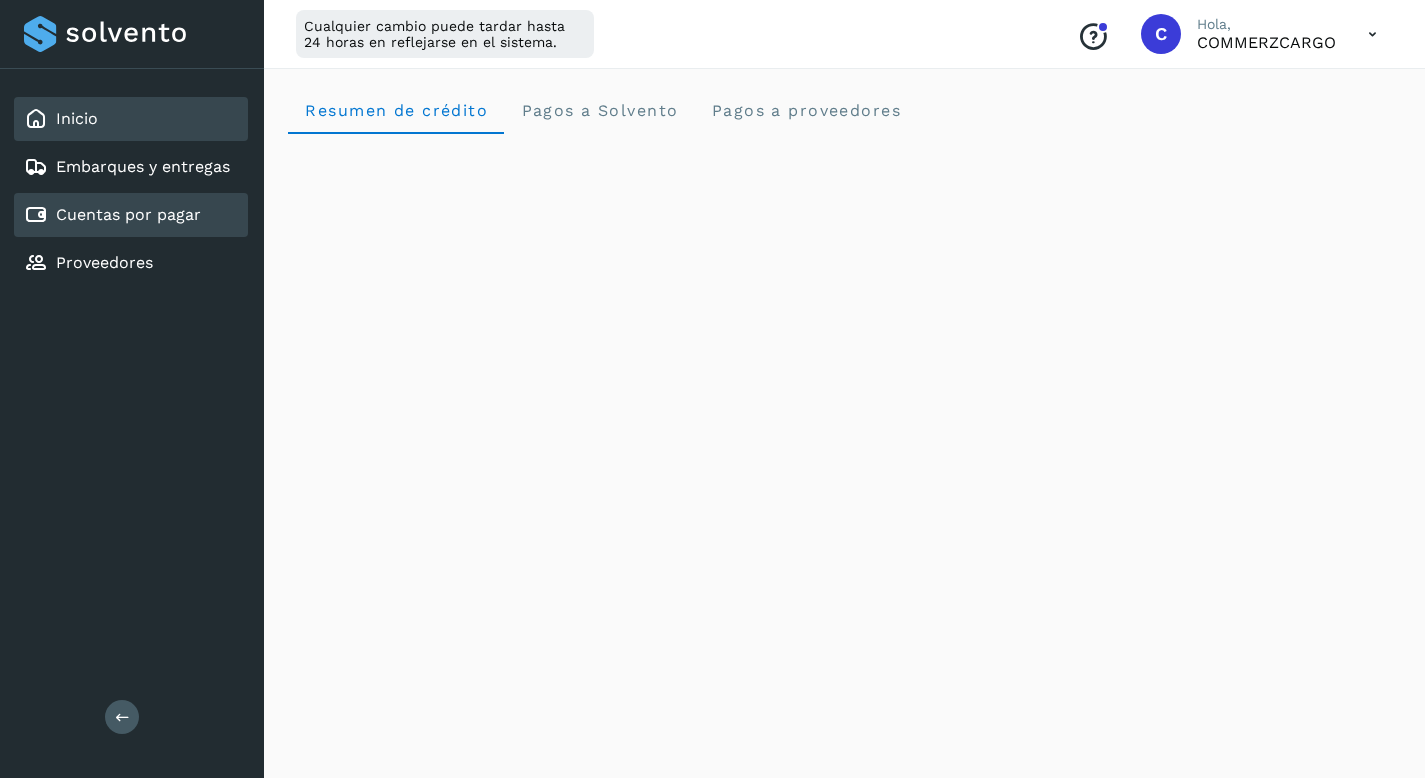 click on "Cuentas por pagar" at bounding box center (128, 214) 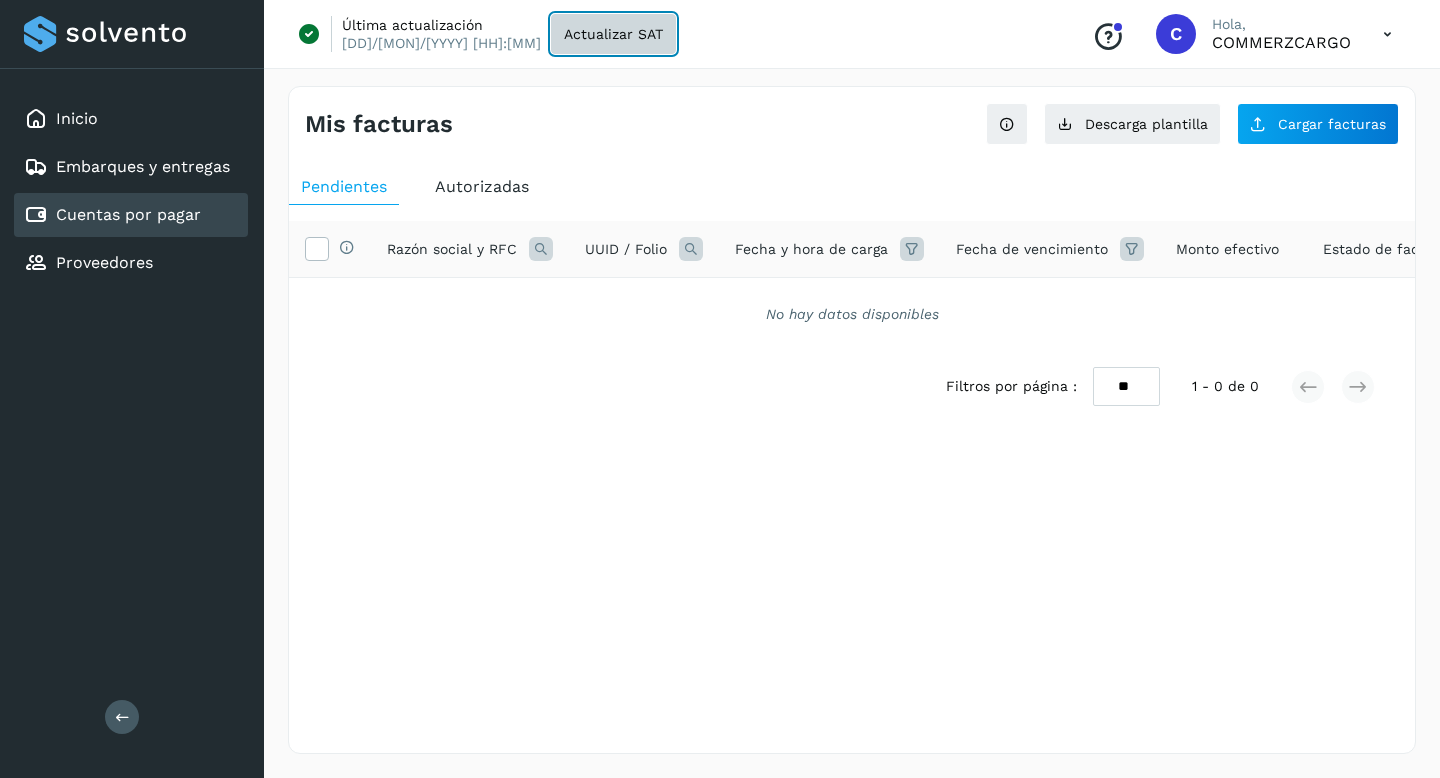 click on "Actualizar SAT" 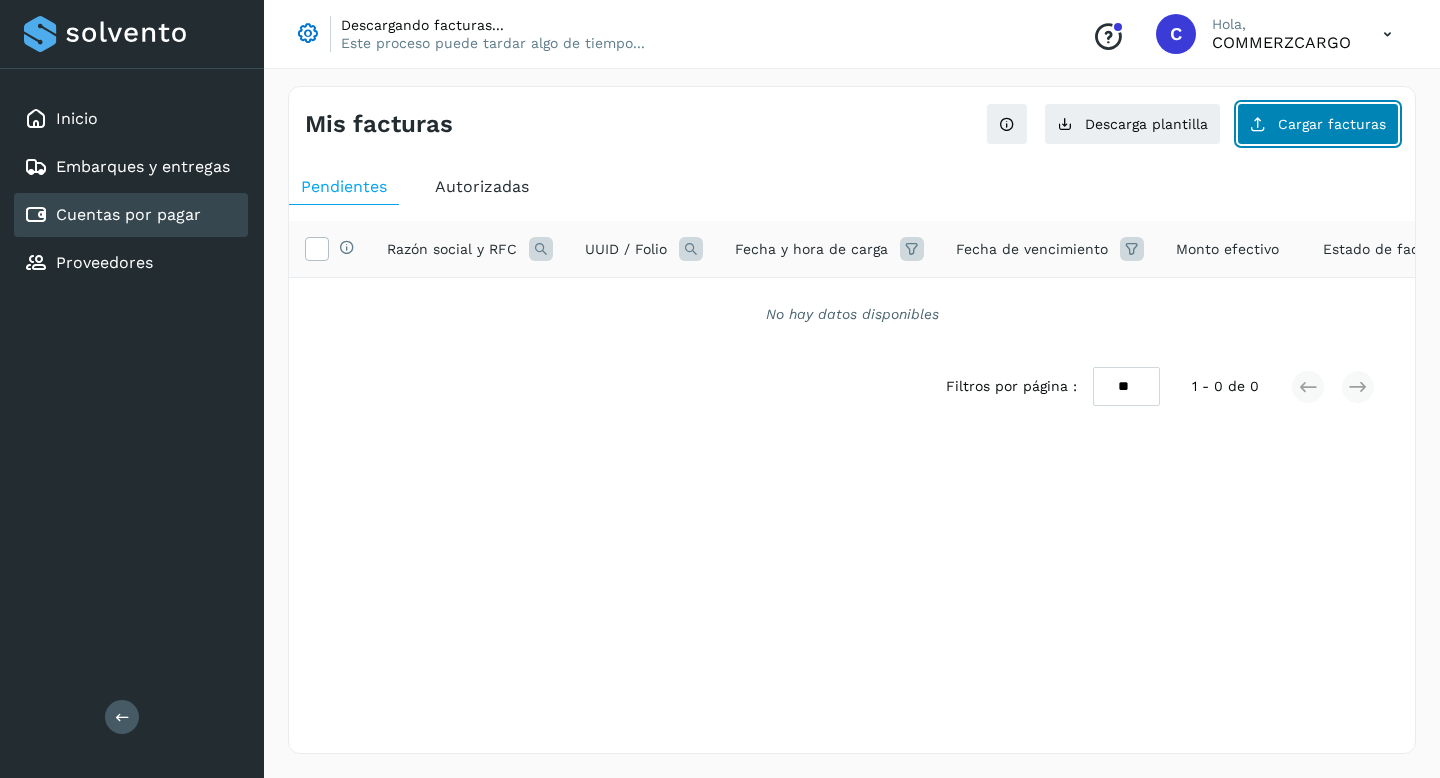 click on "Cargar facturas" 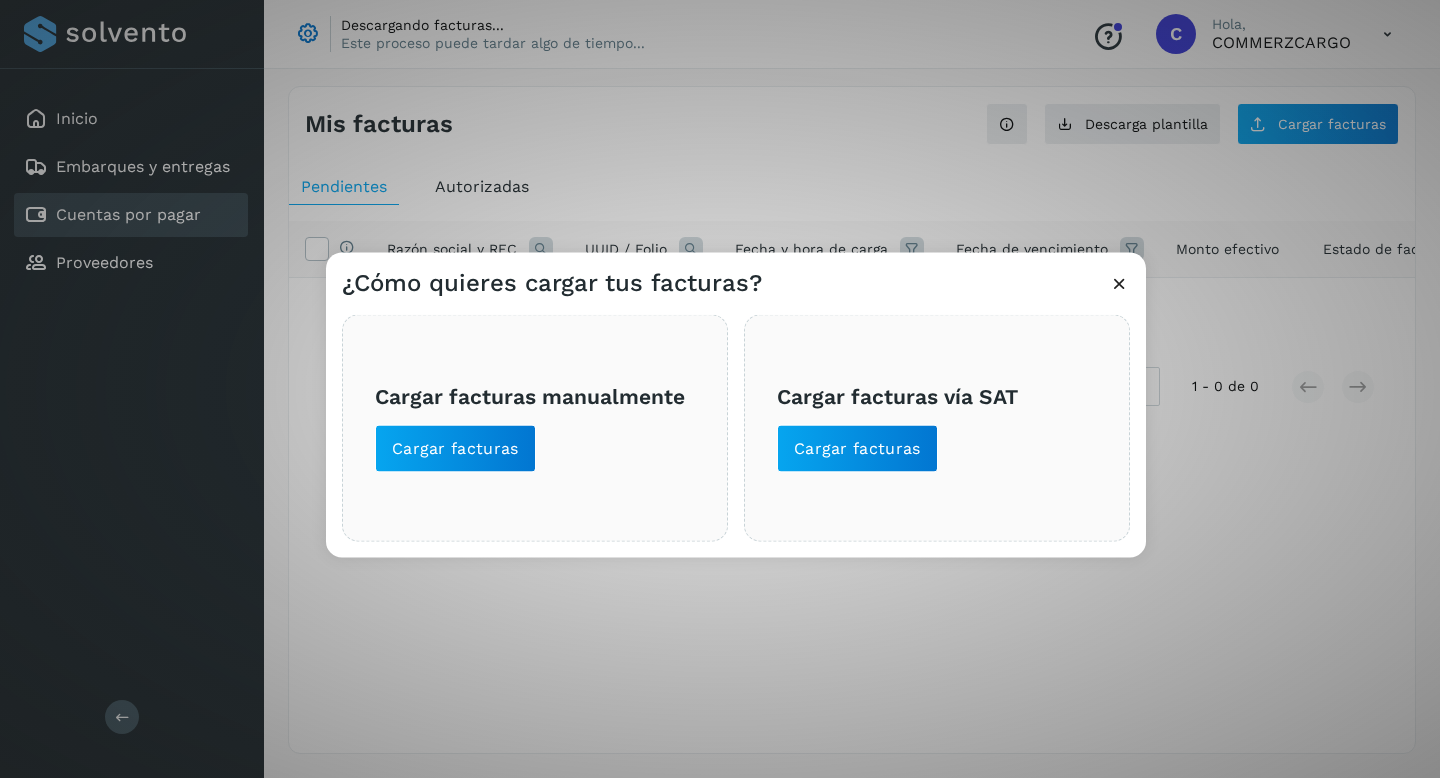 click at bounding box center (1119, 283) 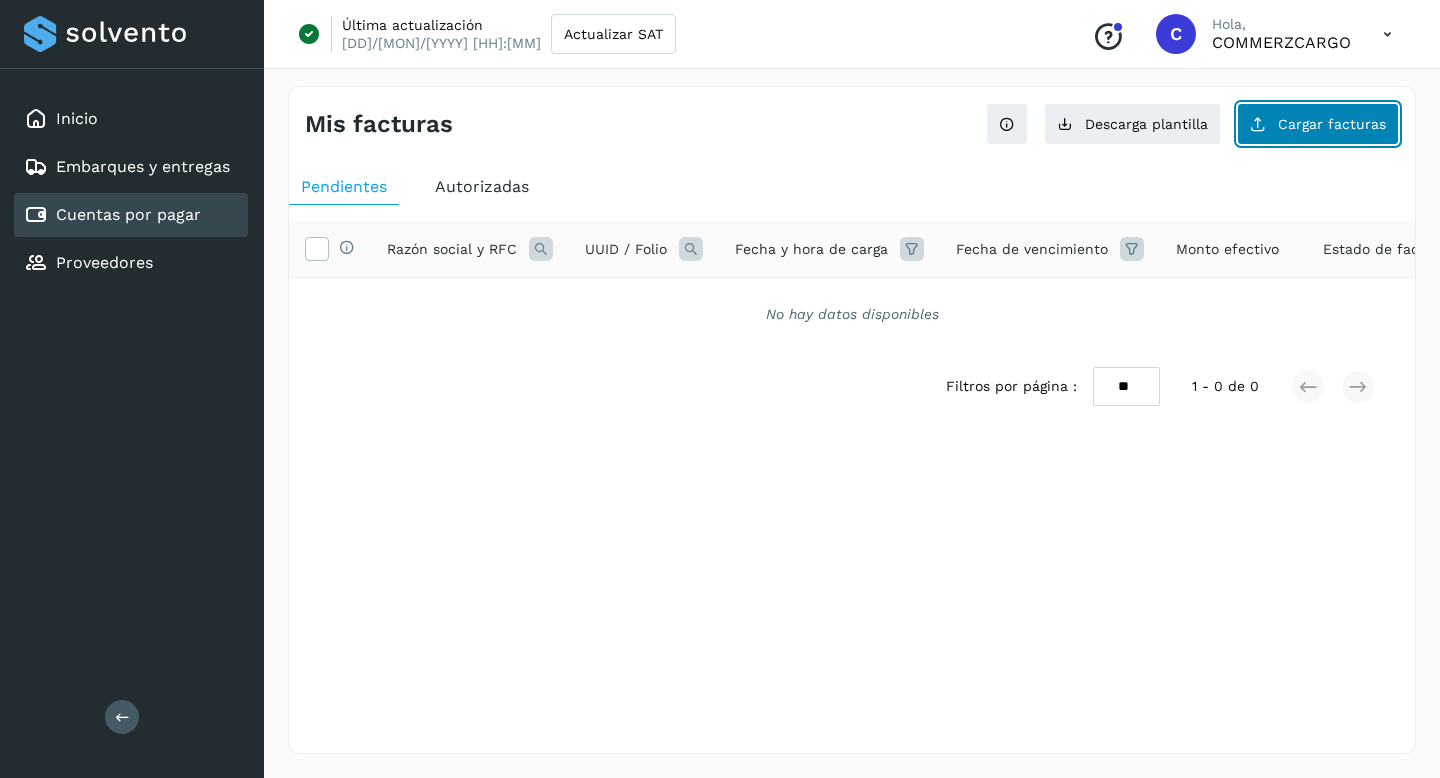 click on "Cargar facturas" 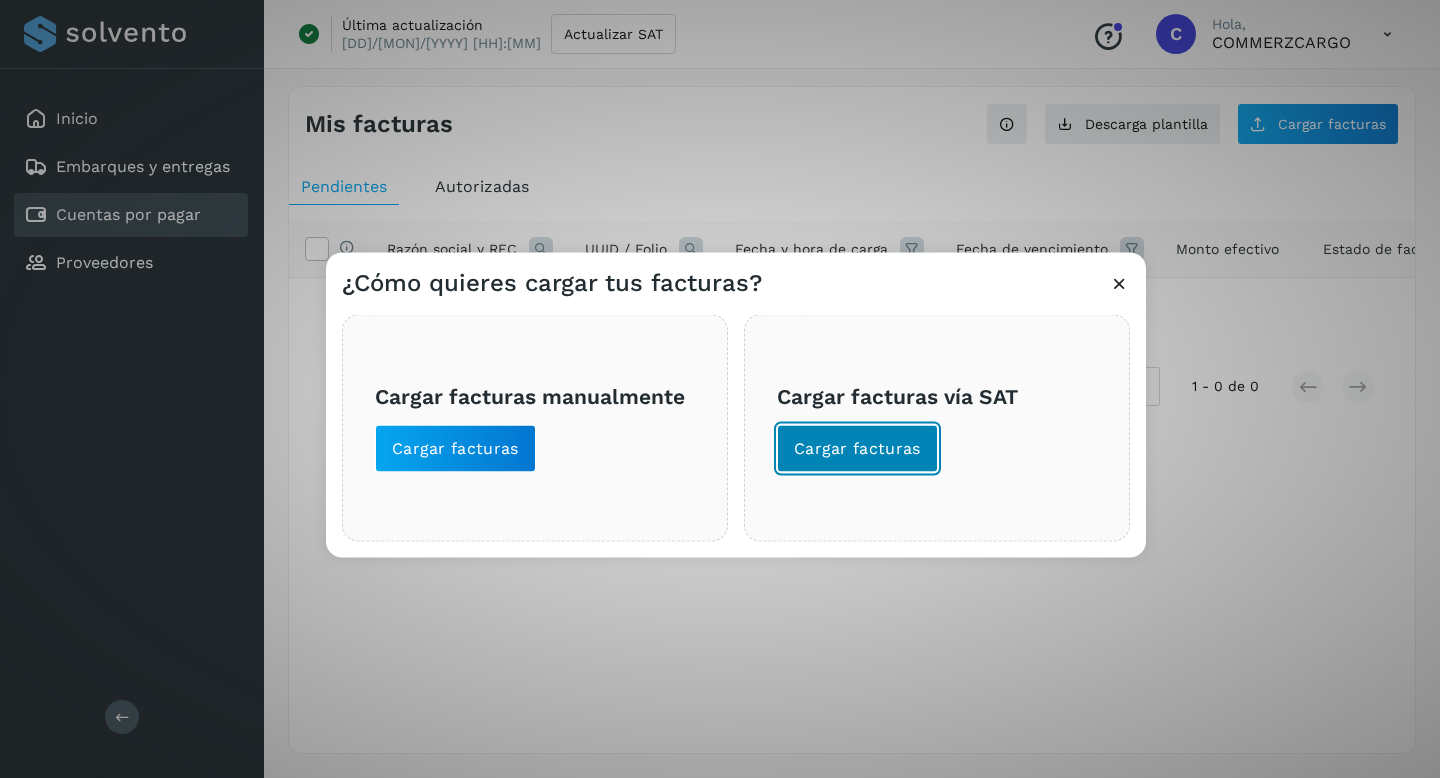 click on "Cargar facturas" 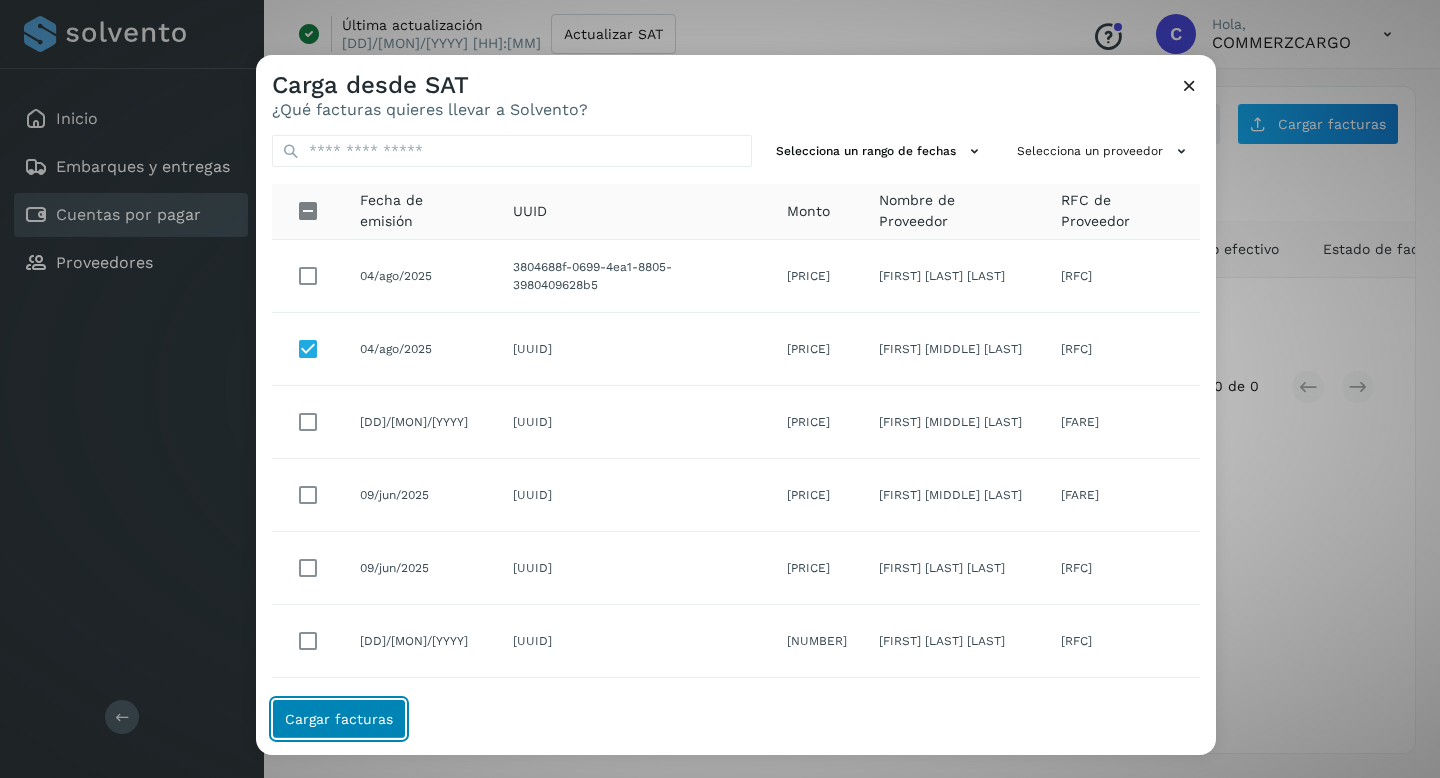 click on "Cargar facturas" 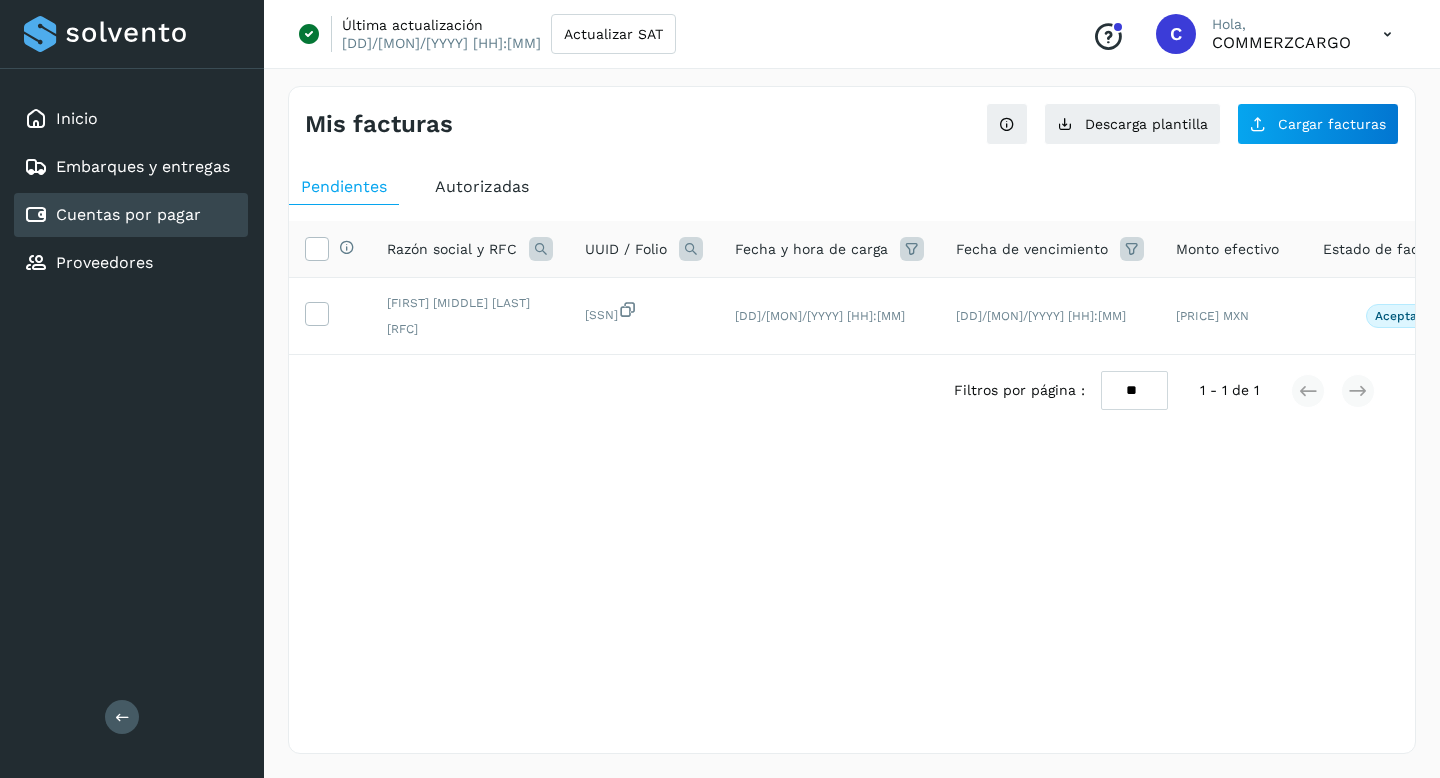 scroll, scrollTop: 0, scrollLeft: 180, axis: horizontal 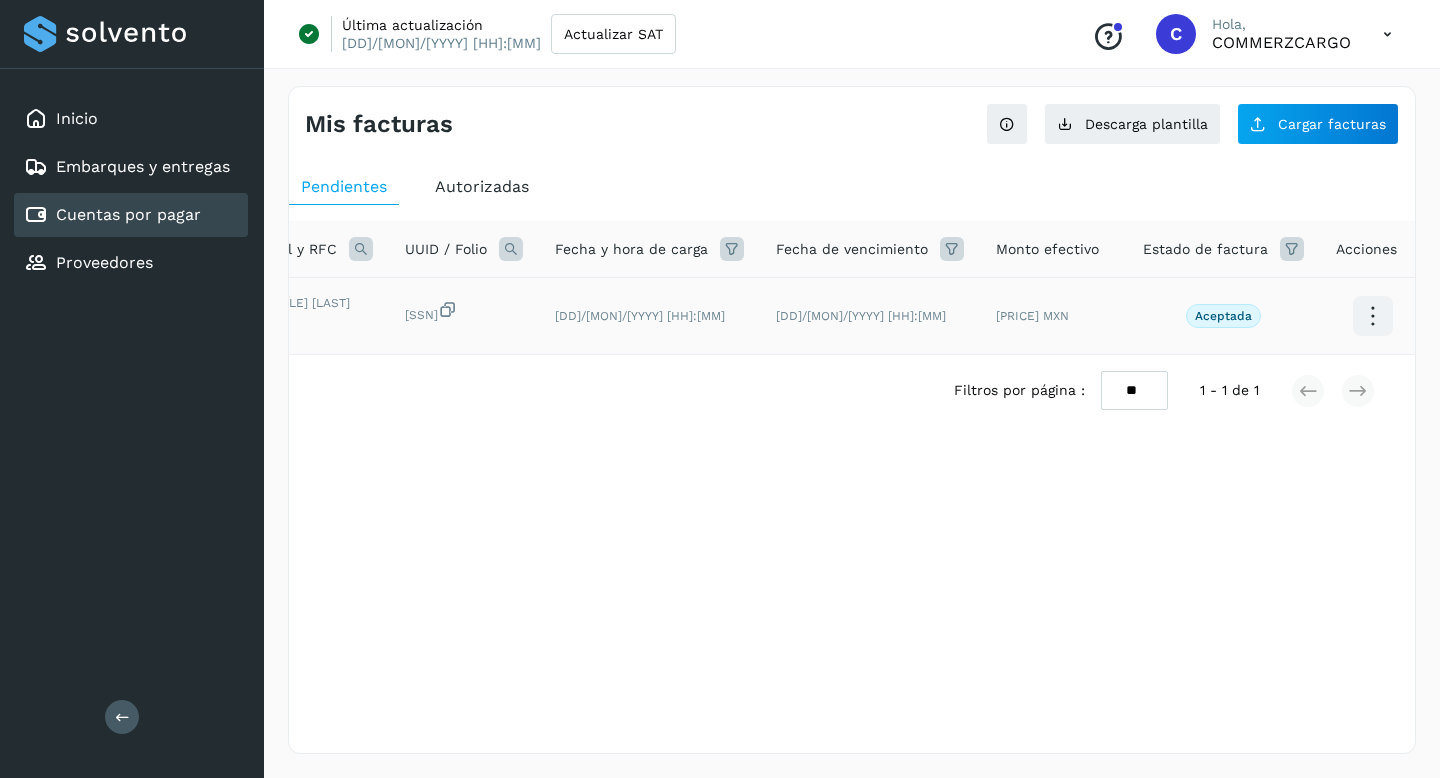 click at bounding box center (1372, 316) 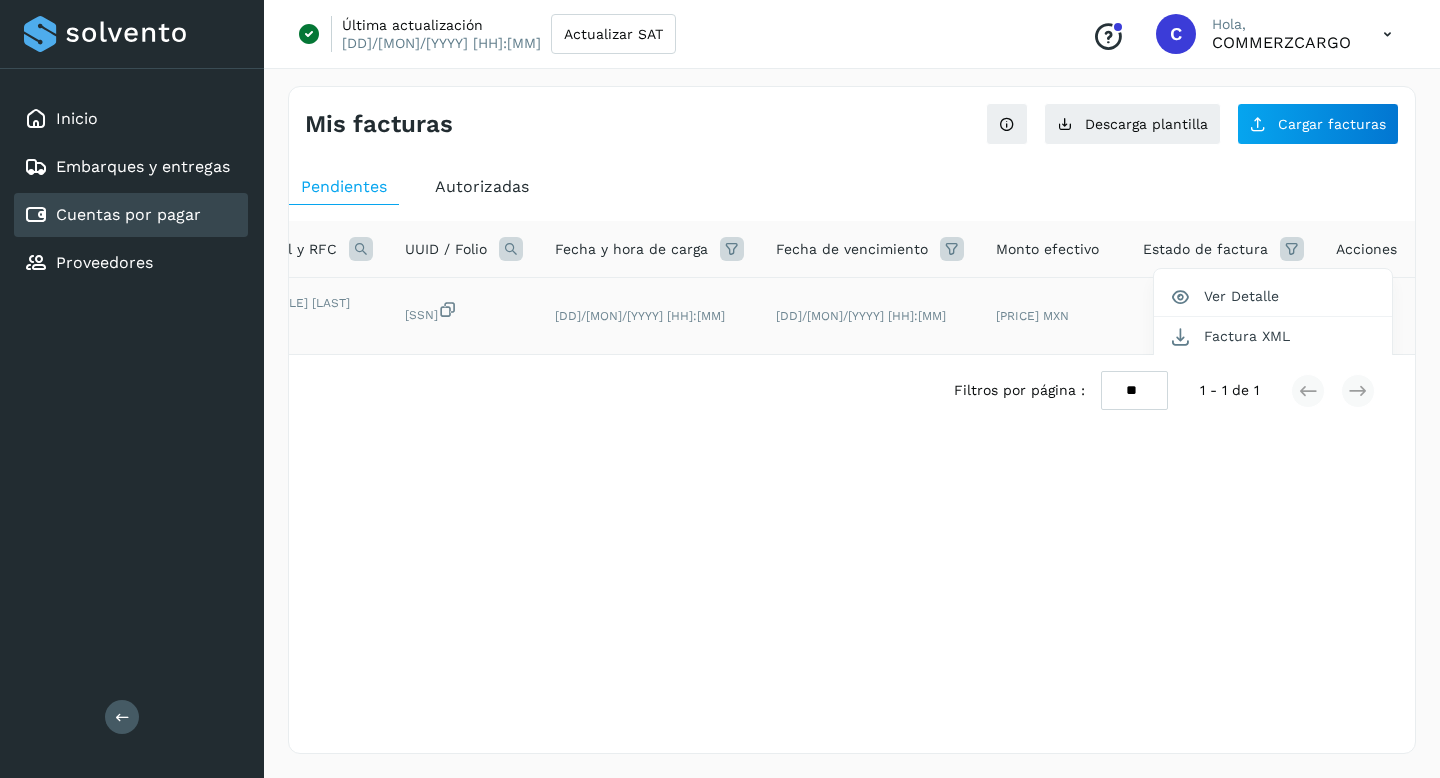 click at bounding box center (720, 389) 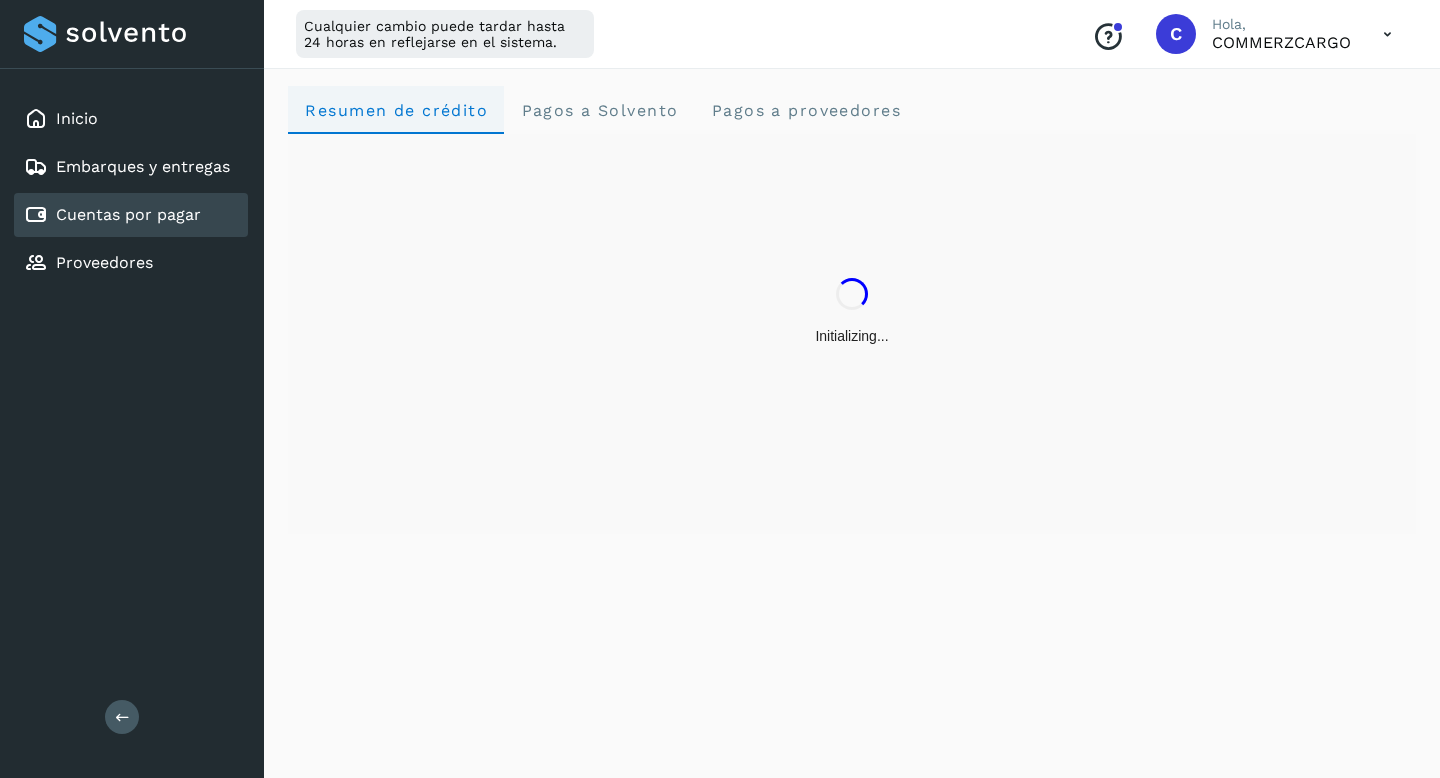 click on "Resumen de crédito" 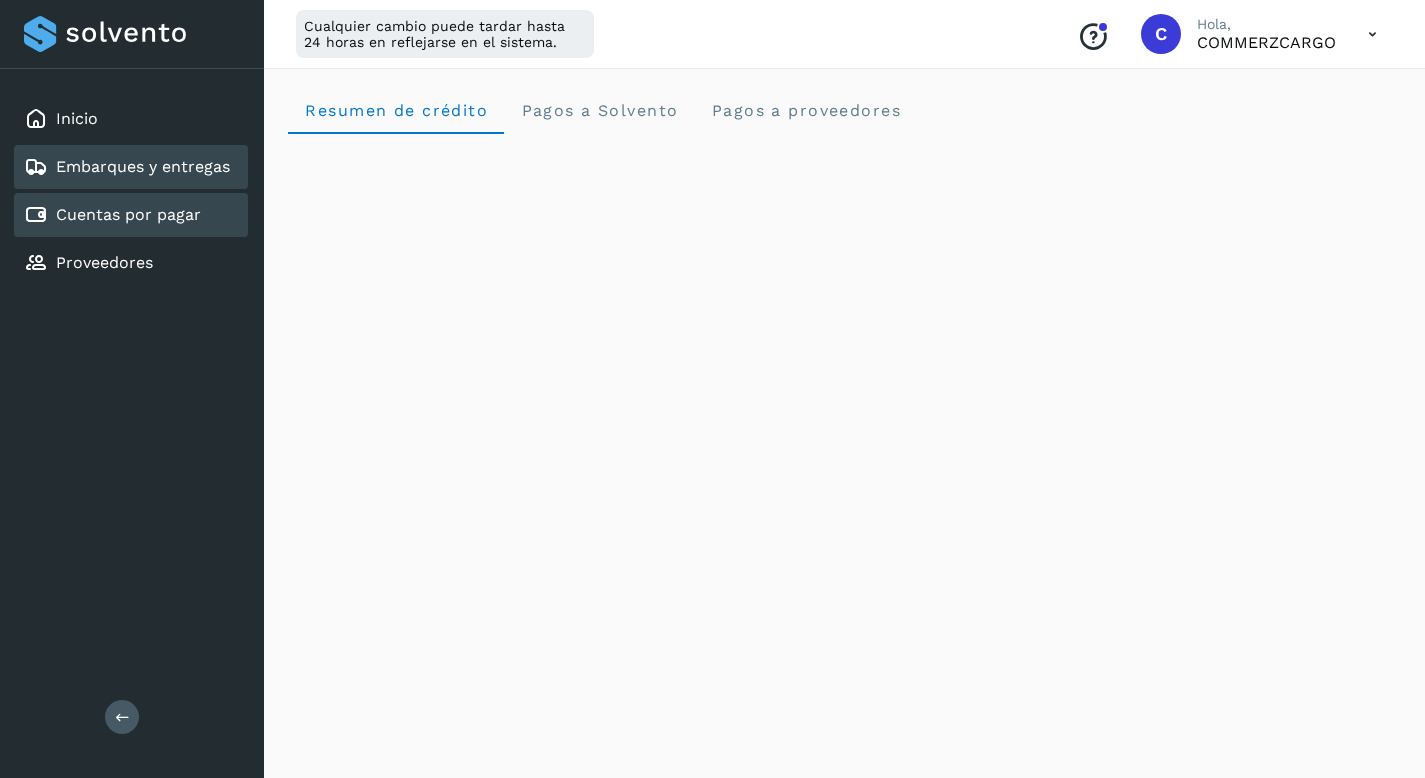 click on "Embarques y entregas" at bounding box center (143, 166) 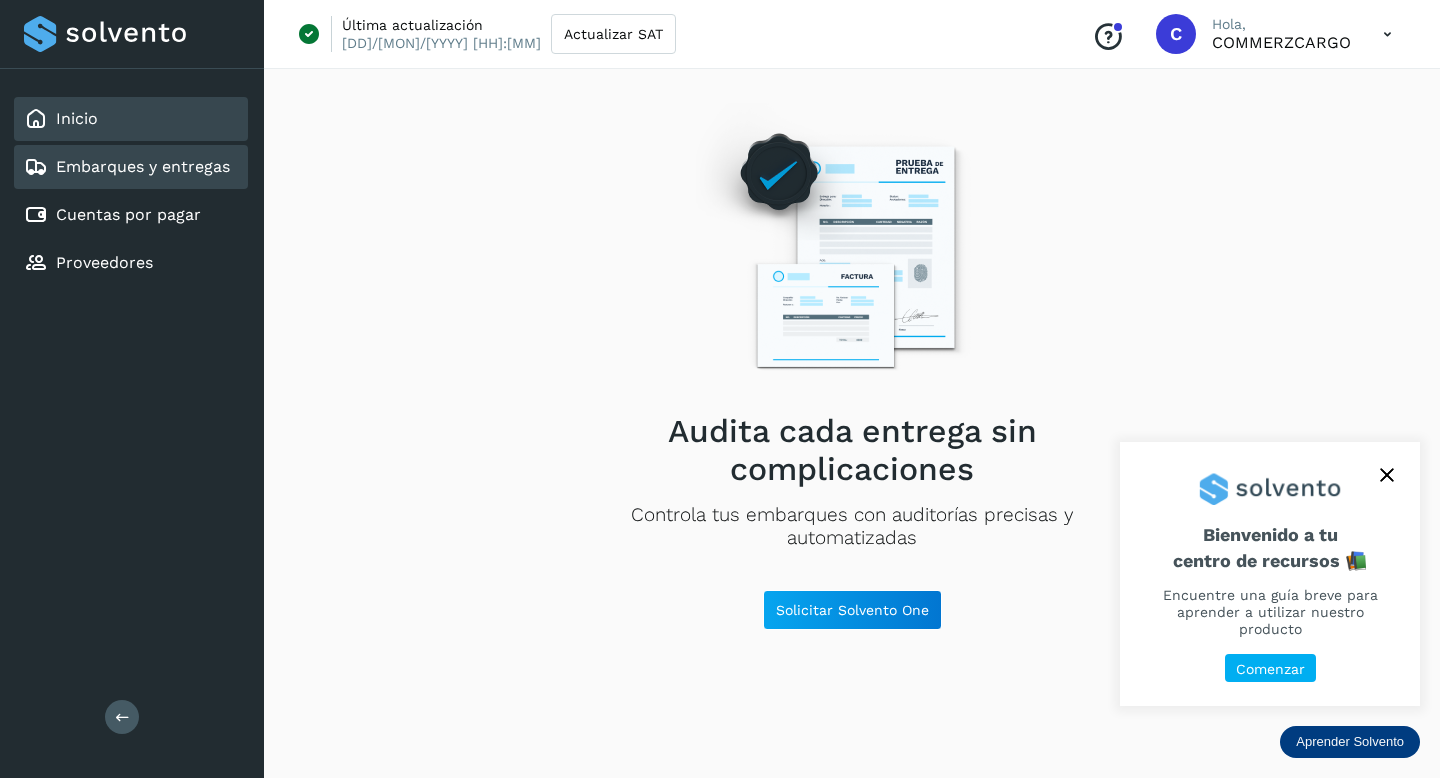 click on "Inicio" 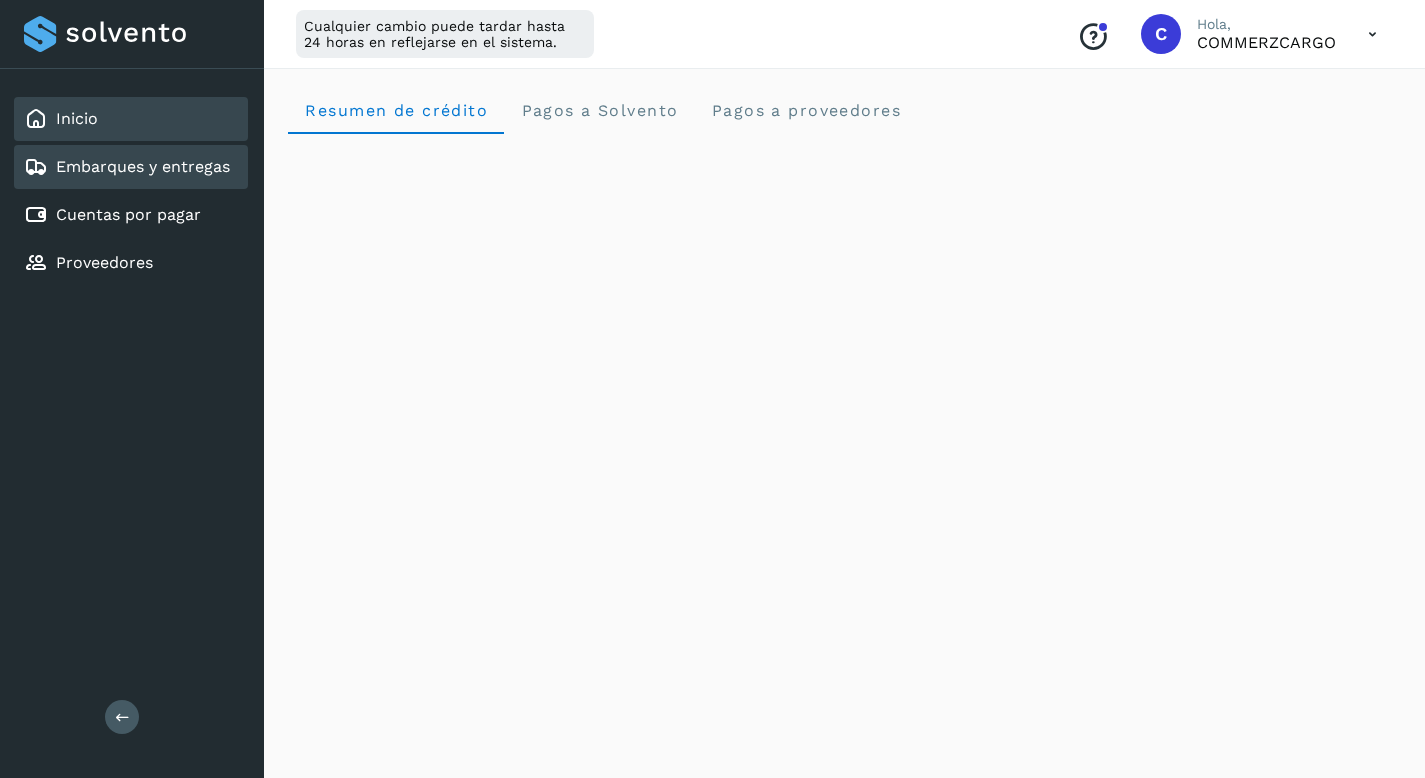 click on "Embarques y entregas" at bounding box center (143, 166) 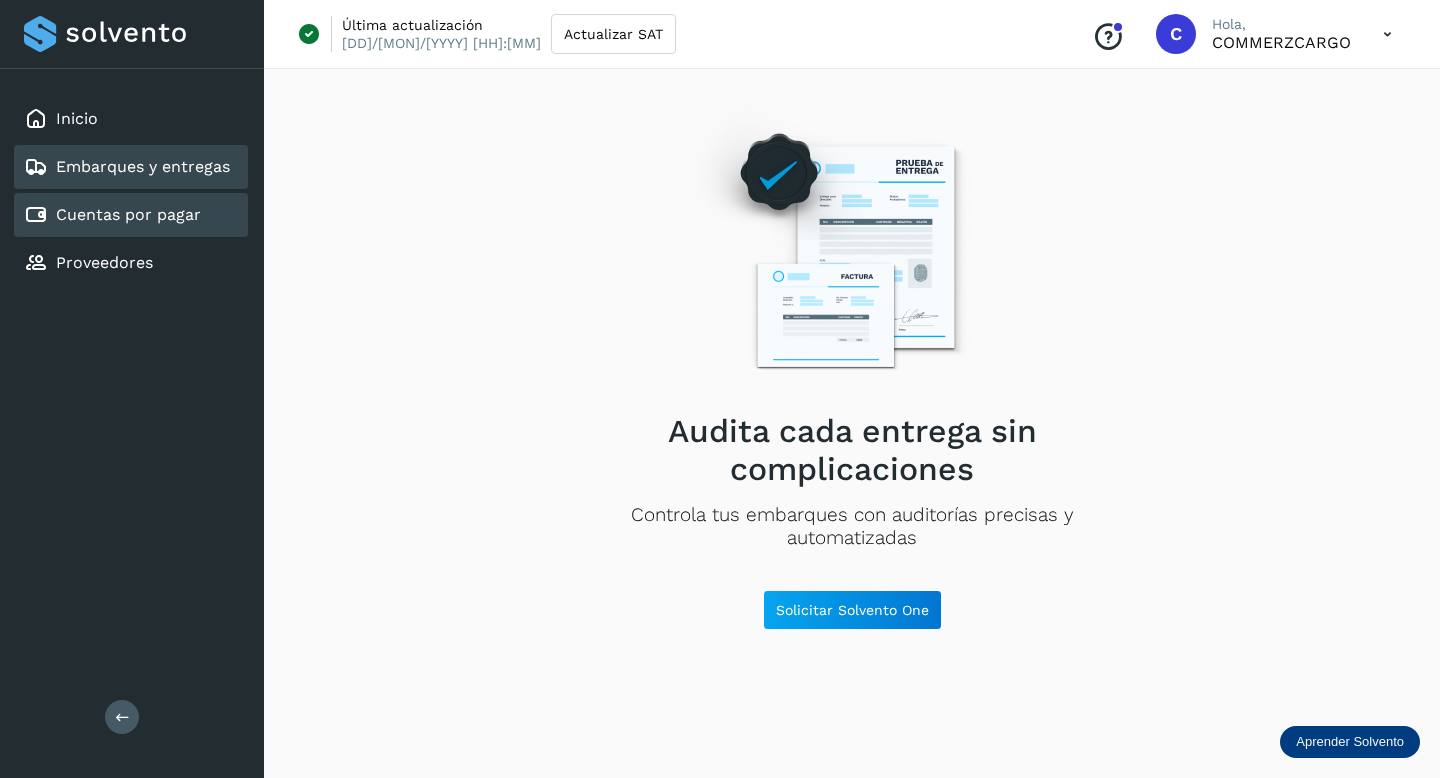 click on "Cuentas por pagar" at bounding box center [128, 214] 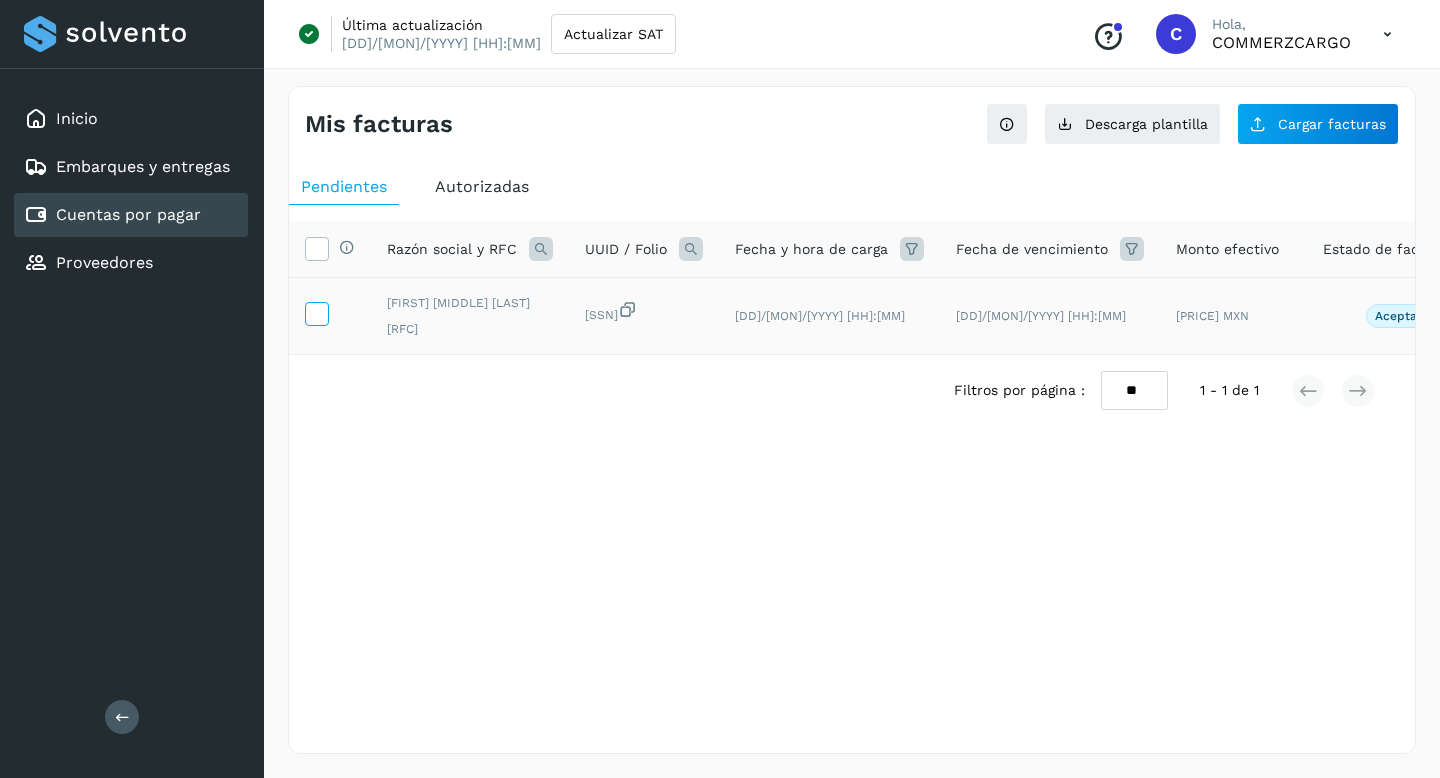 click at bounding box center [316, 312] 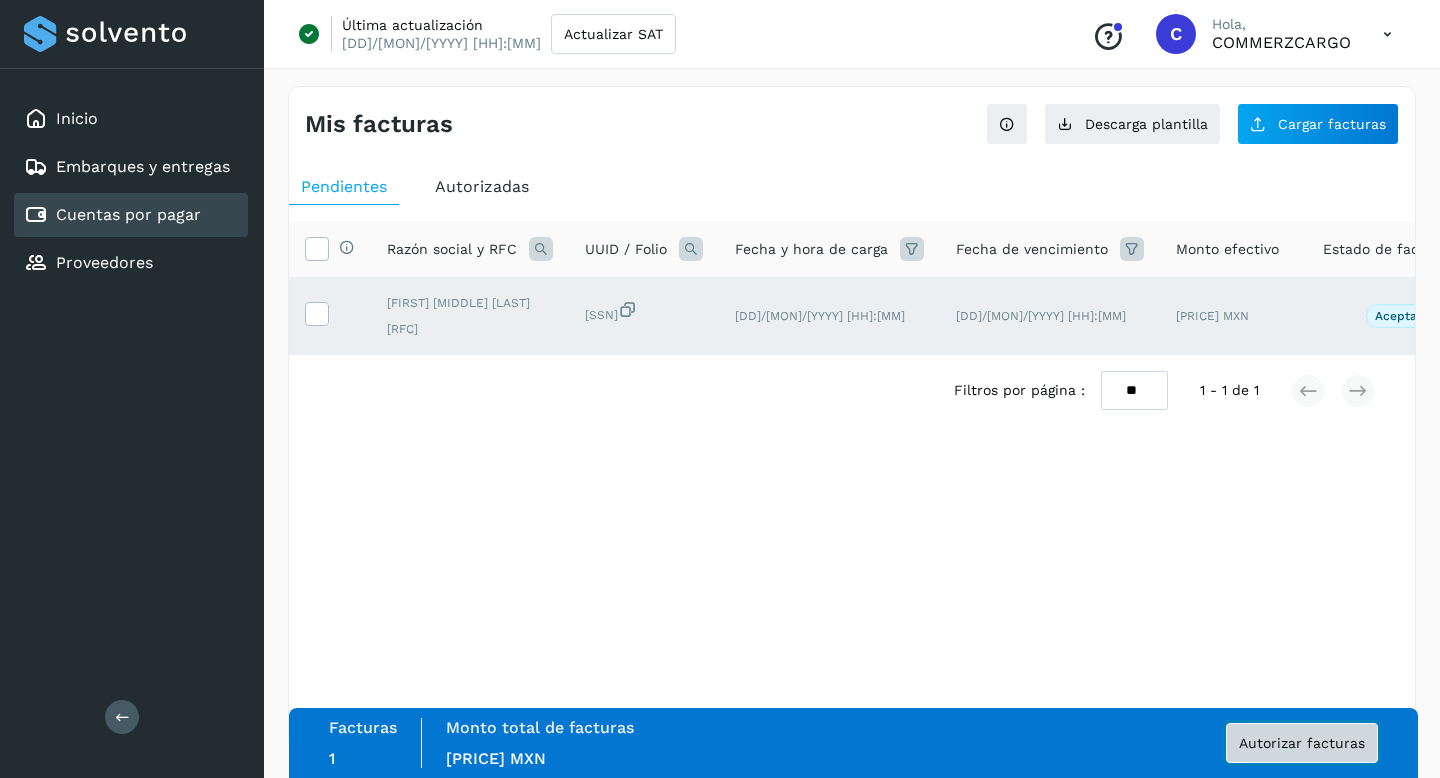 click on "Autorizar facturas" 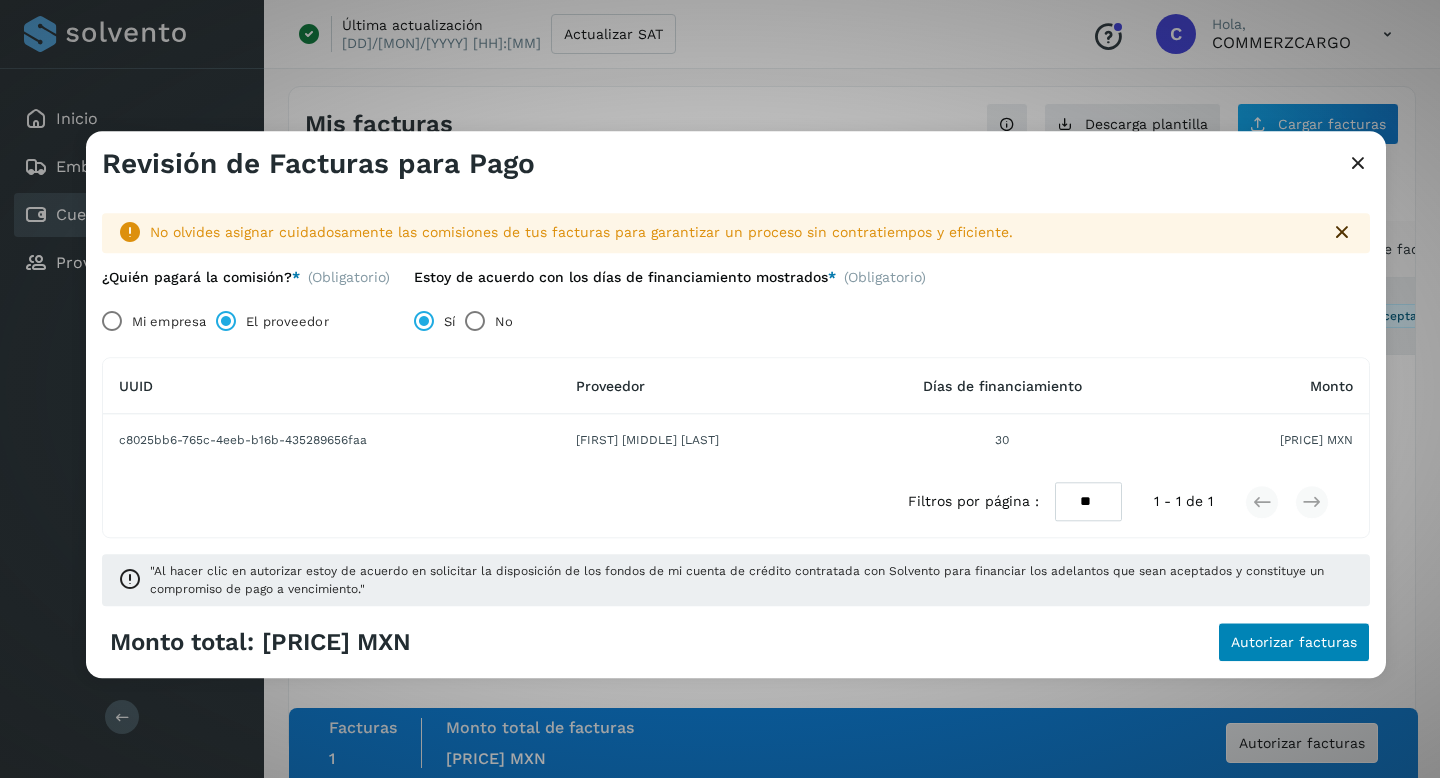 click on "Autorizar facturas" 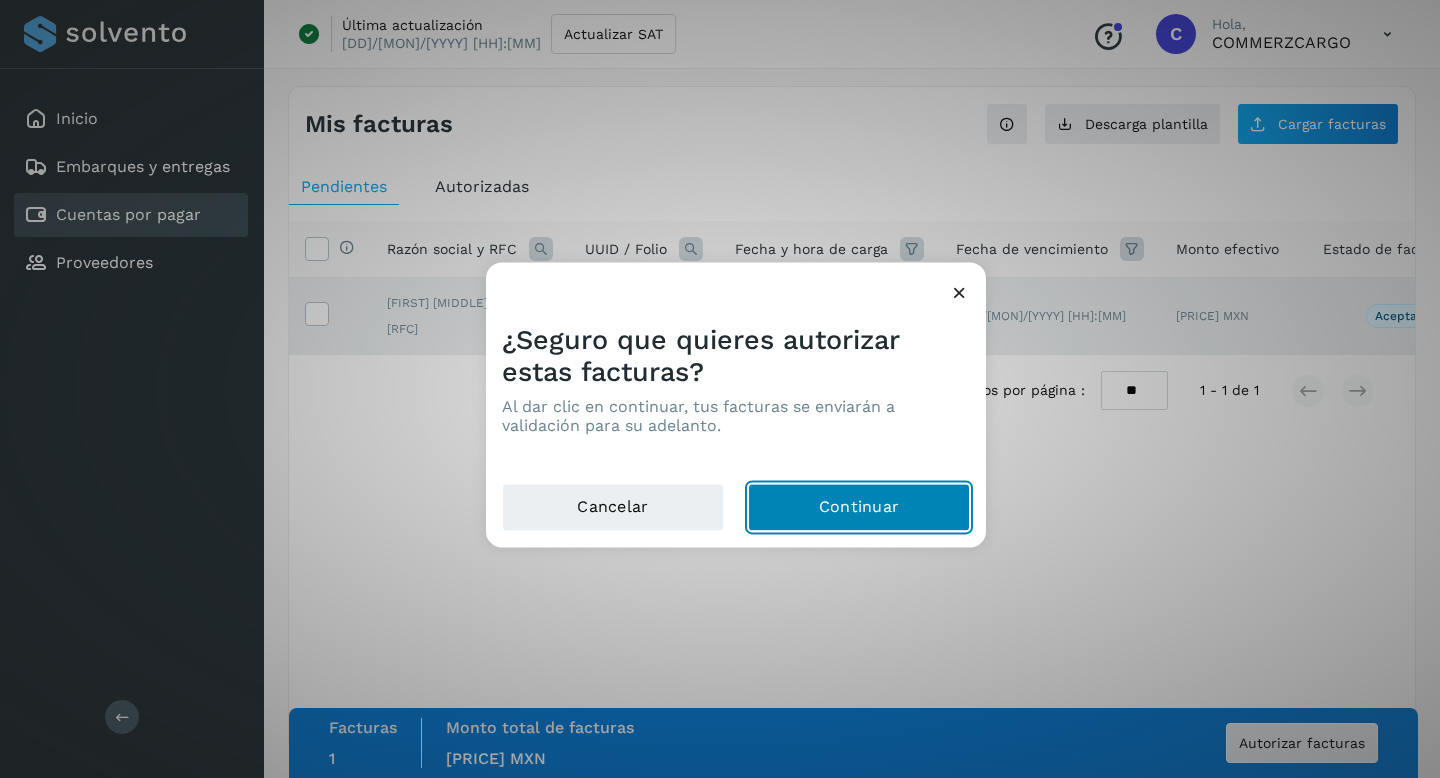 click on "Continuar" 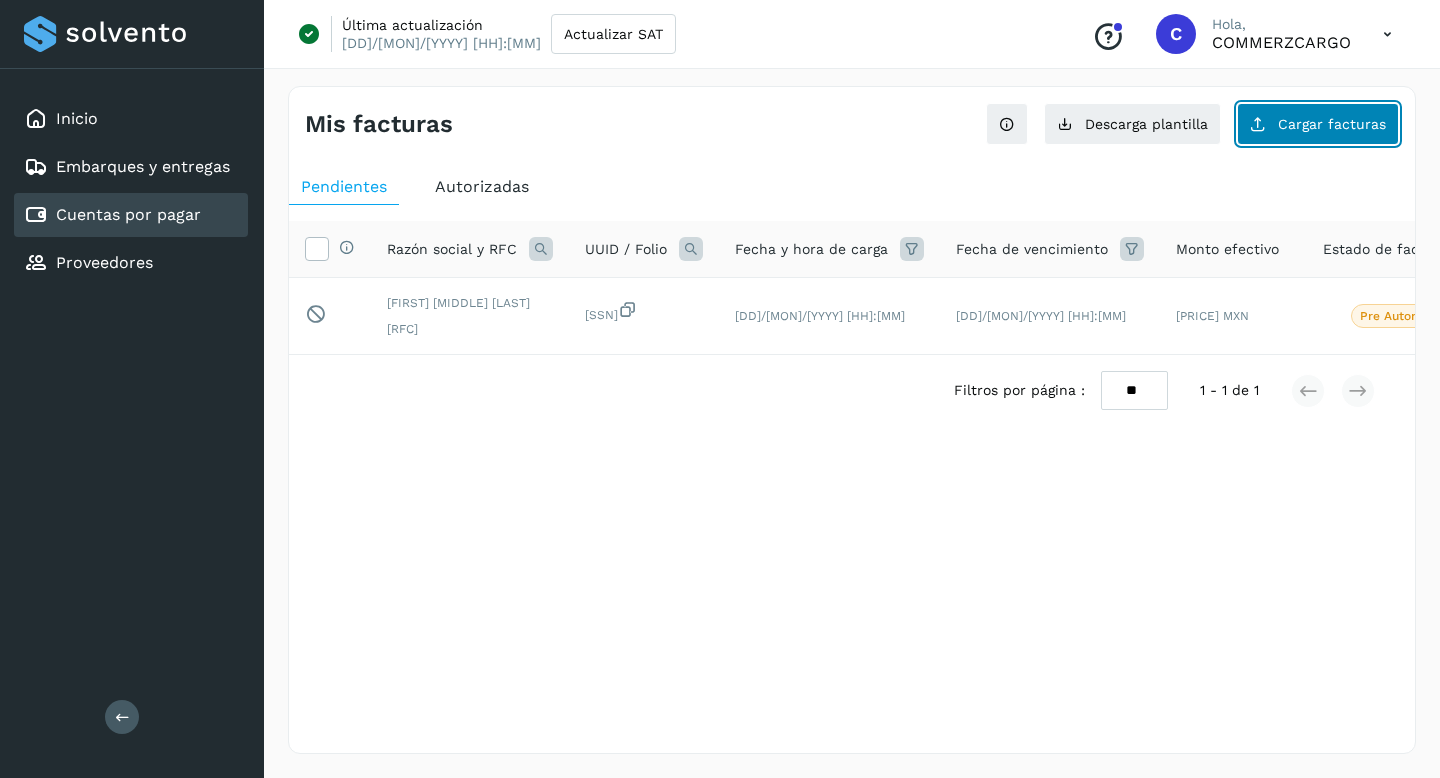click on "Cargar facturas" 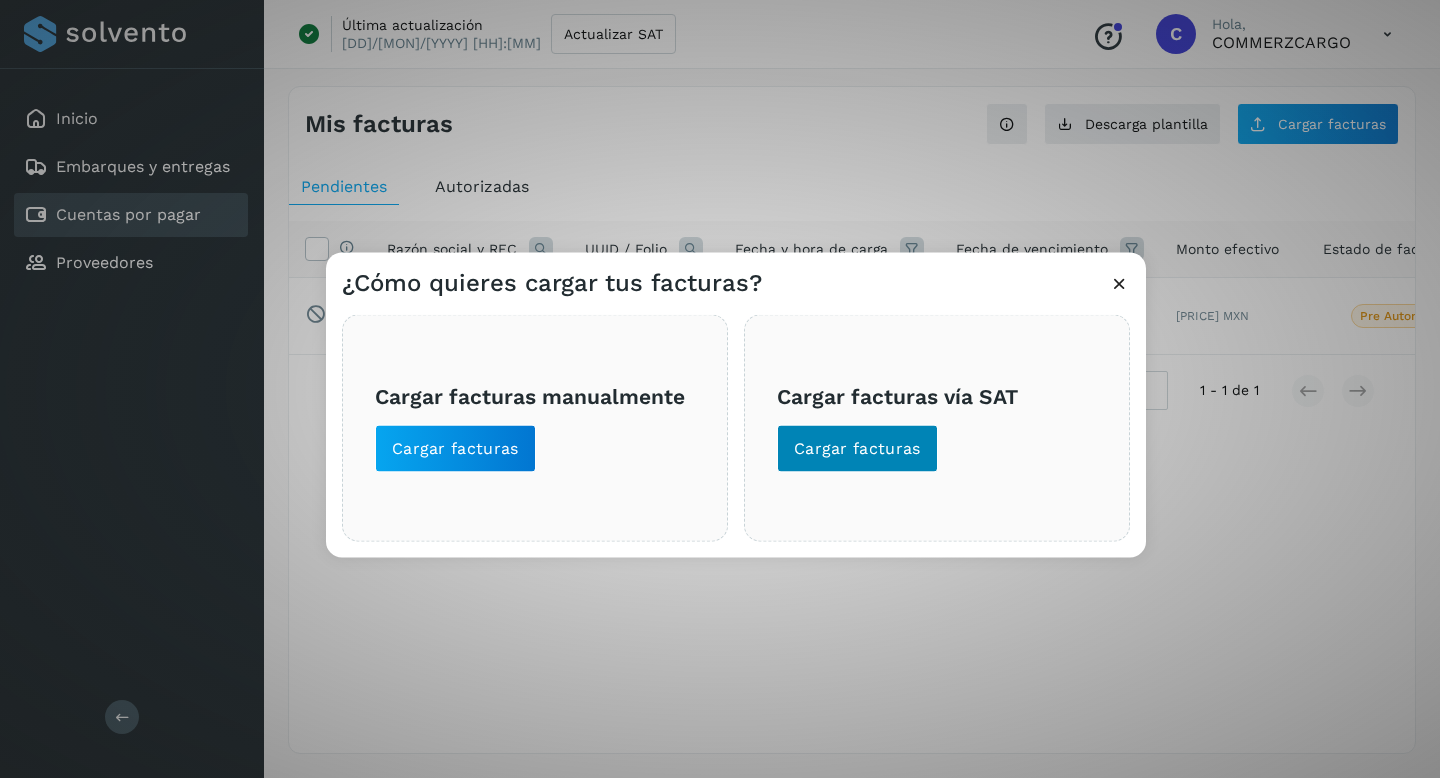 click on "Cargar facturas" 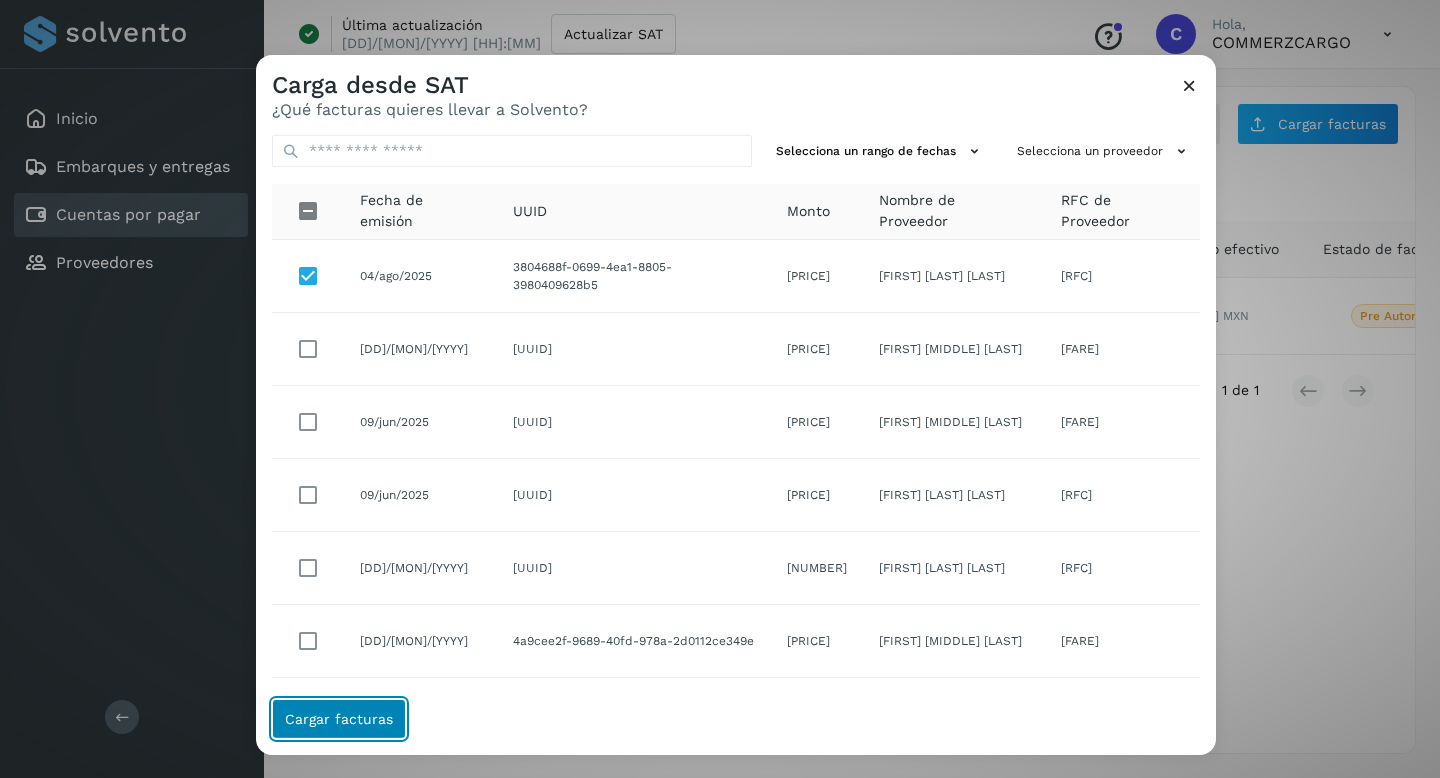 click on "Cargar facturas" 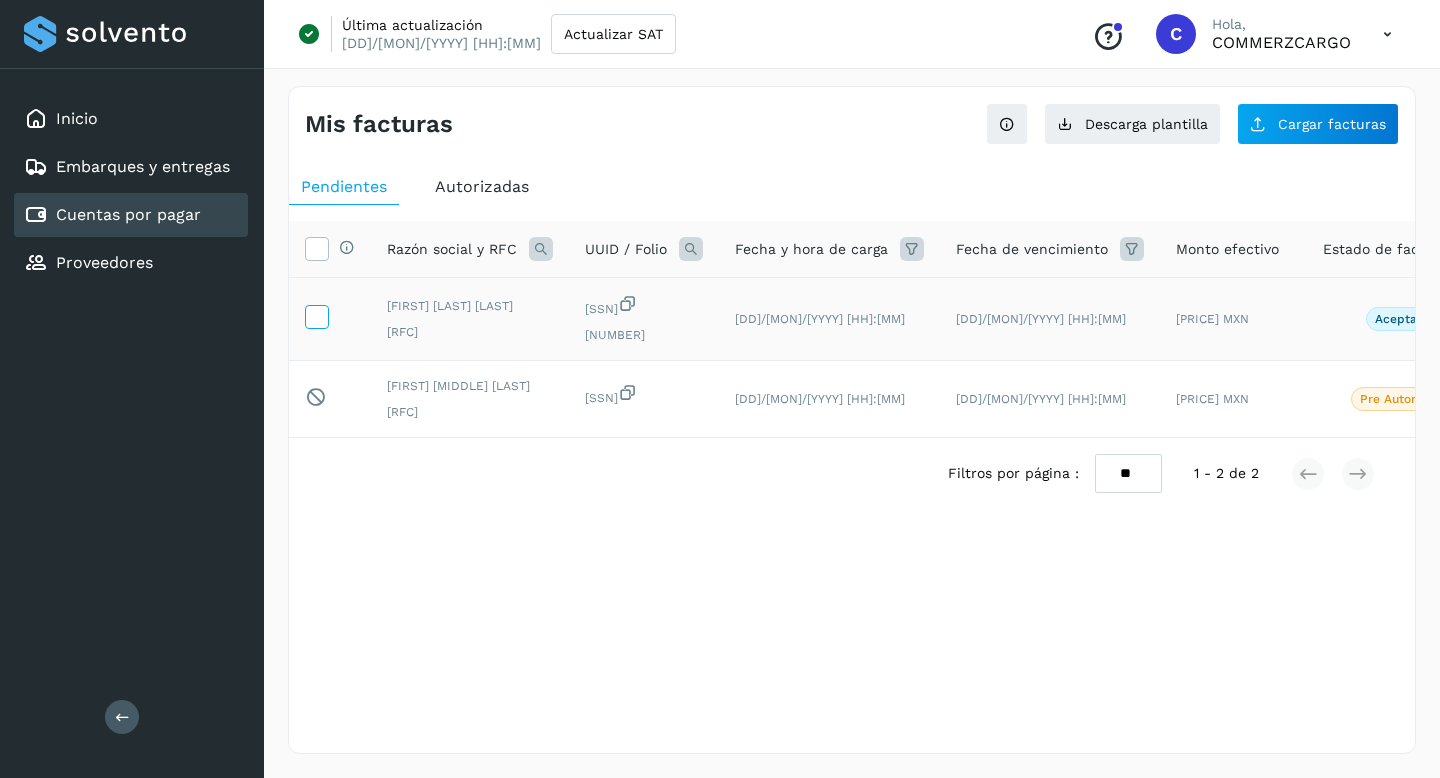 click at bounding box center (316, 315) 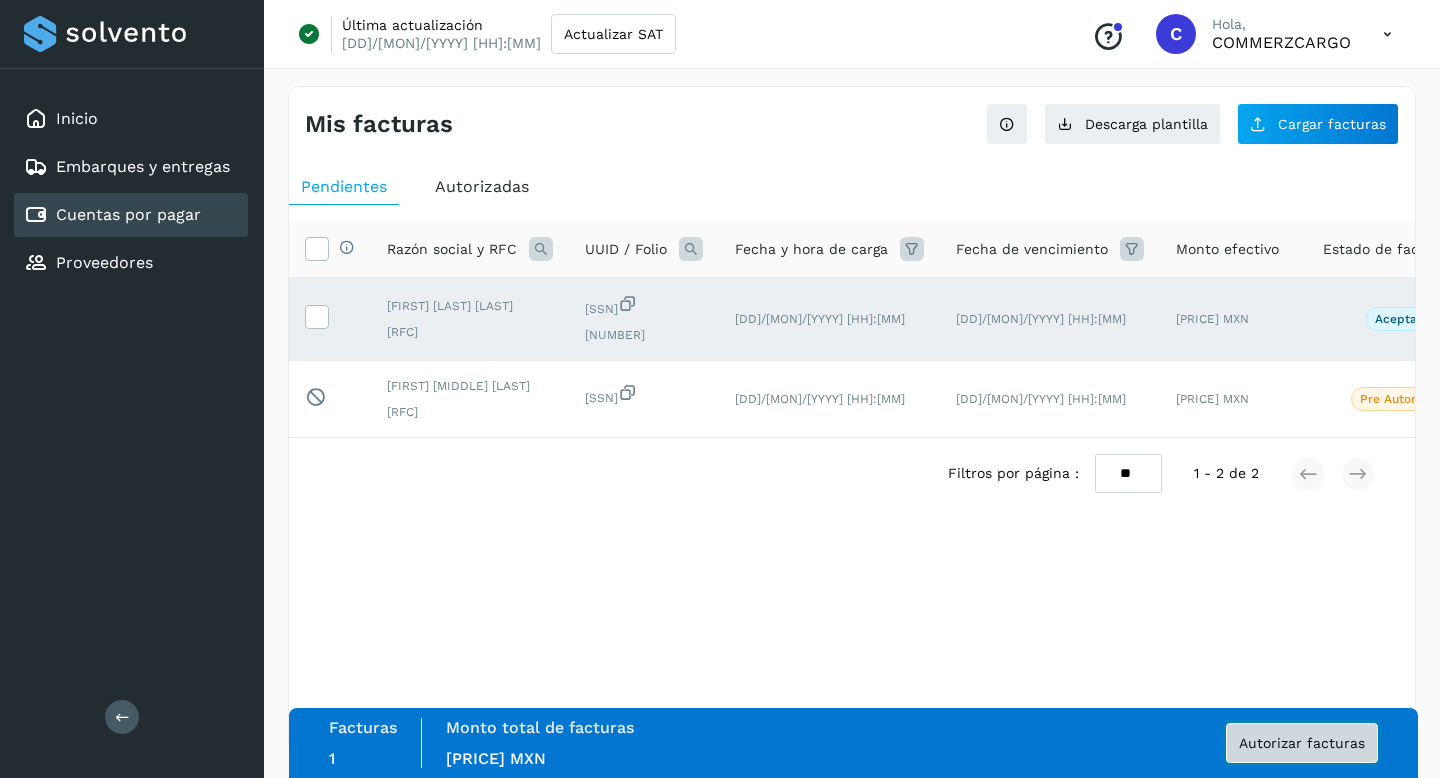 click on "Autorizar facturas" 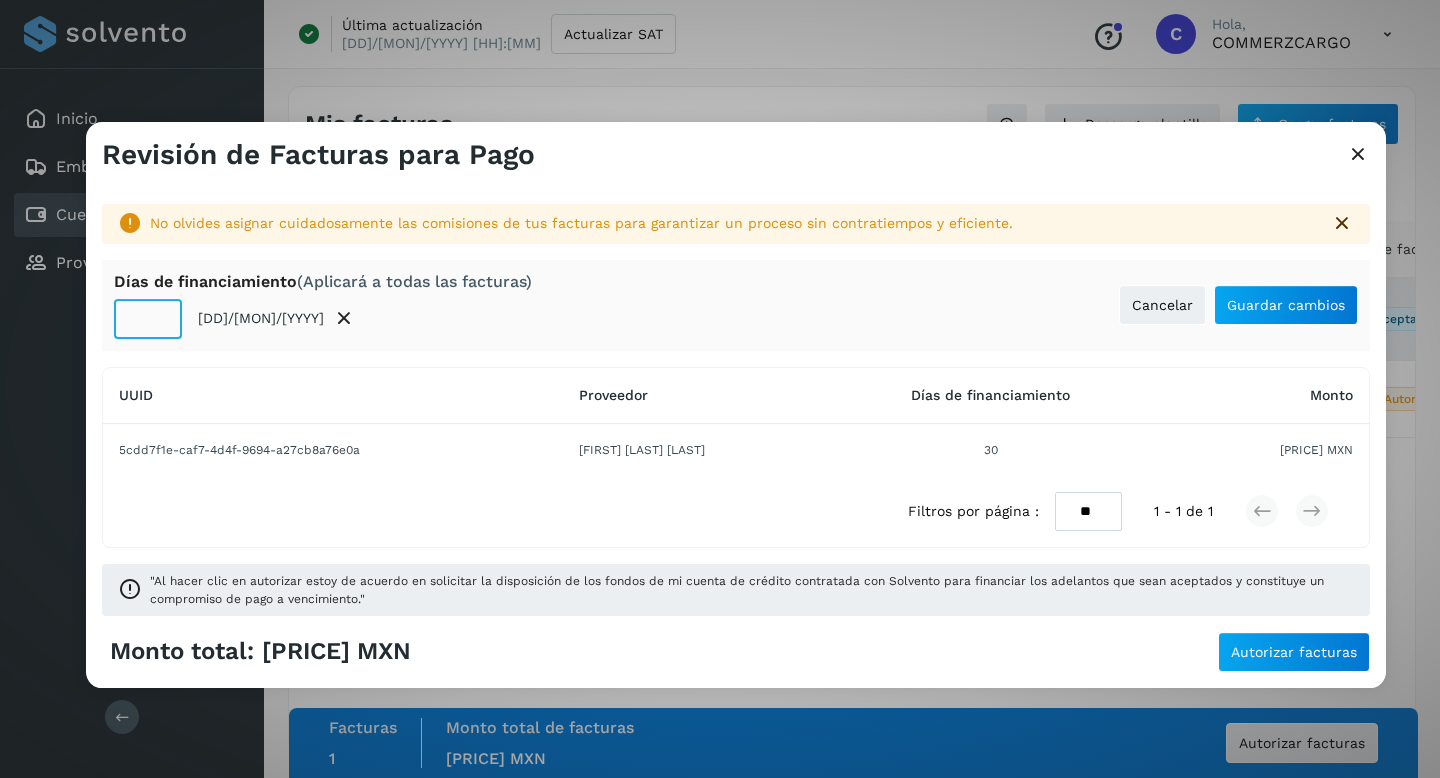 click on "**" 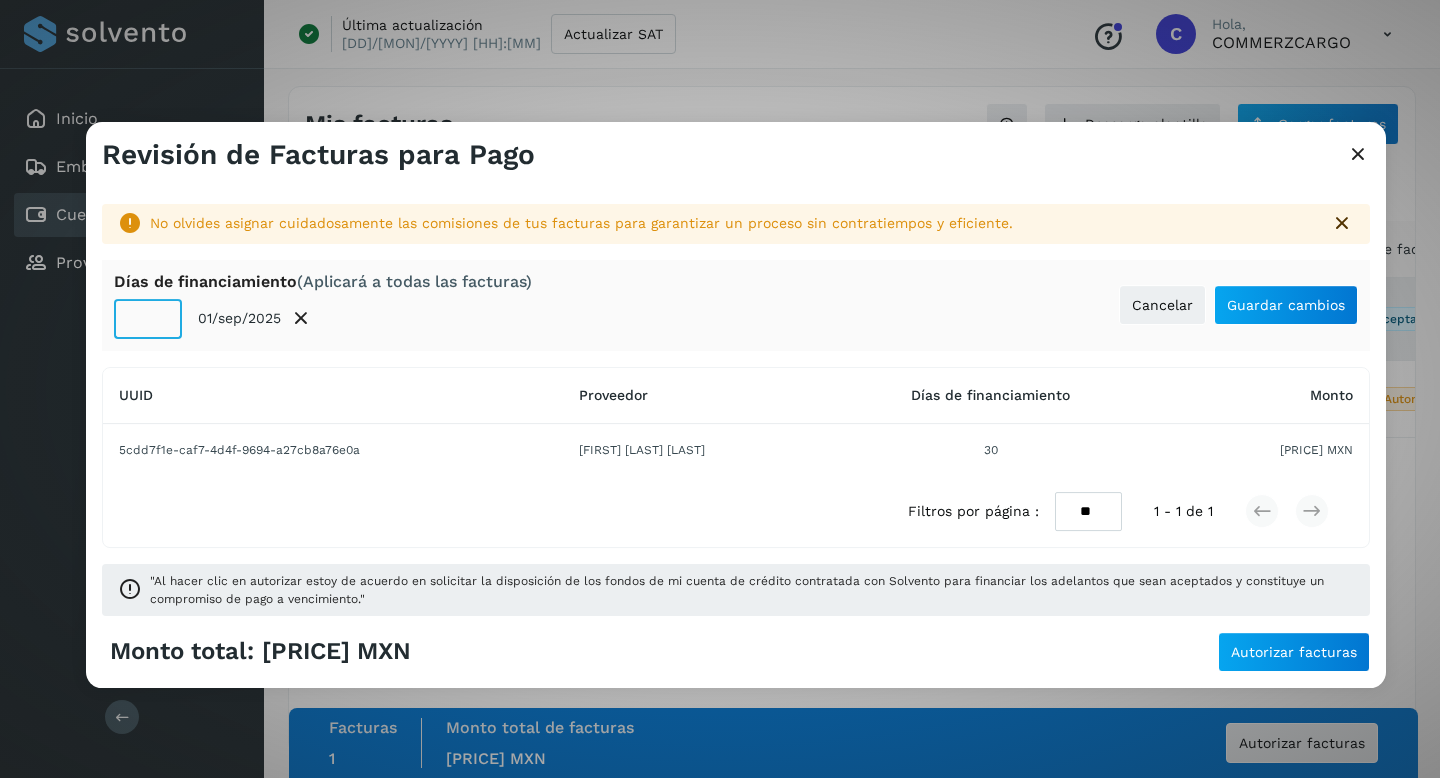 click on "**" 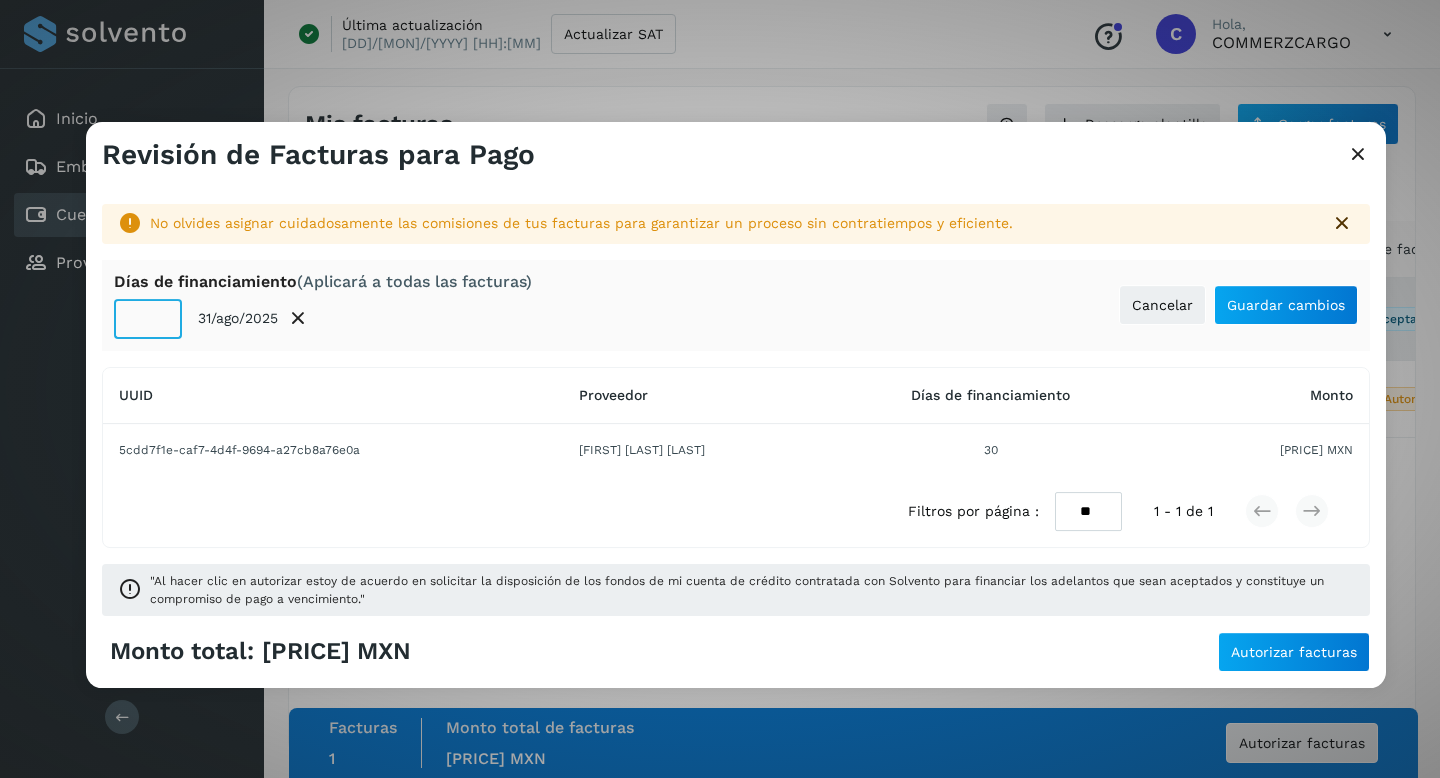 click on "**" 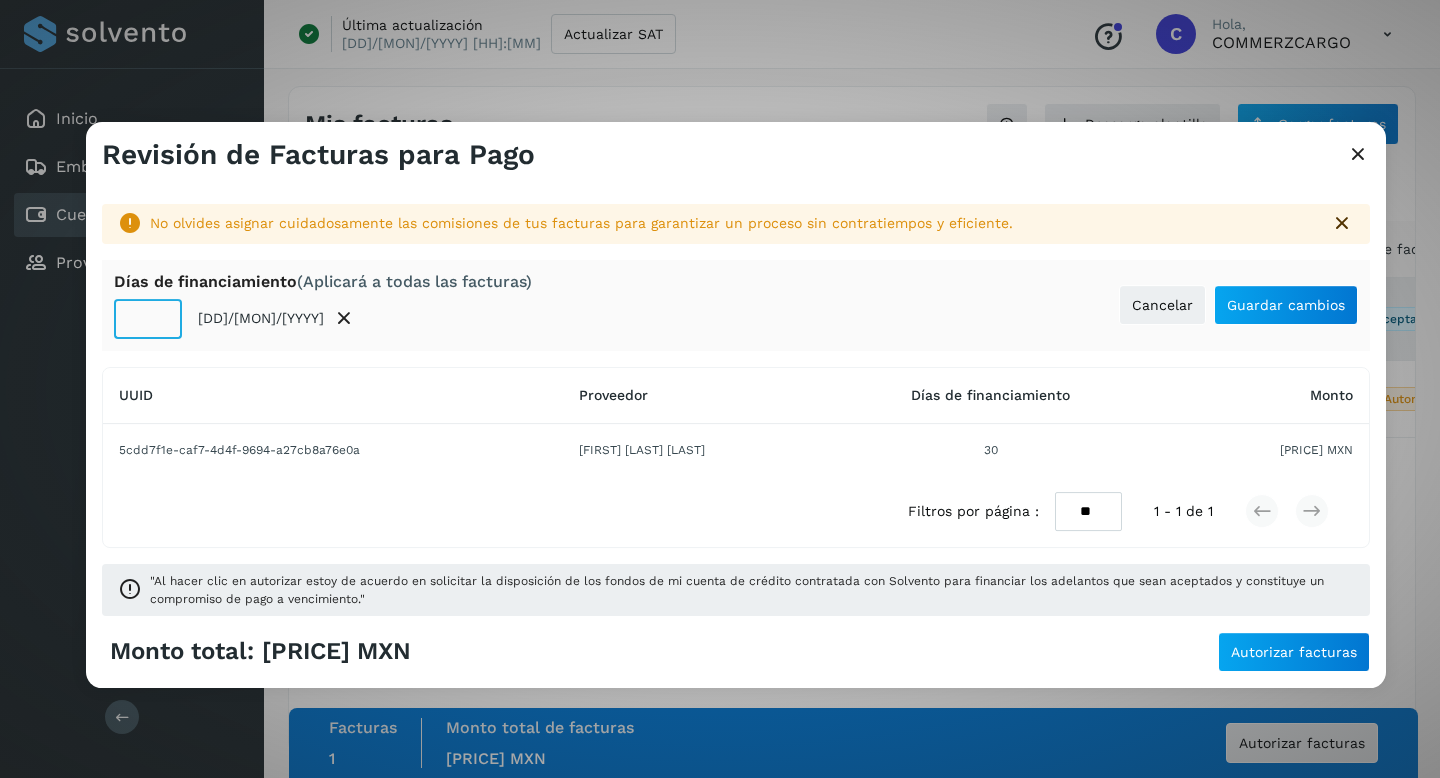 click on "**" 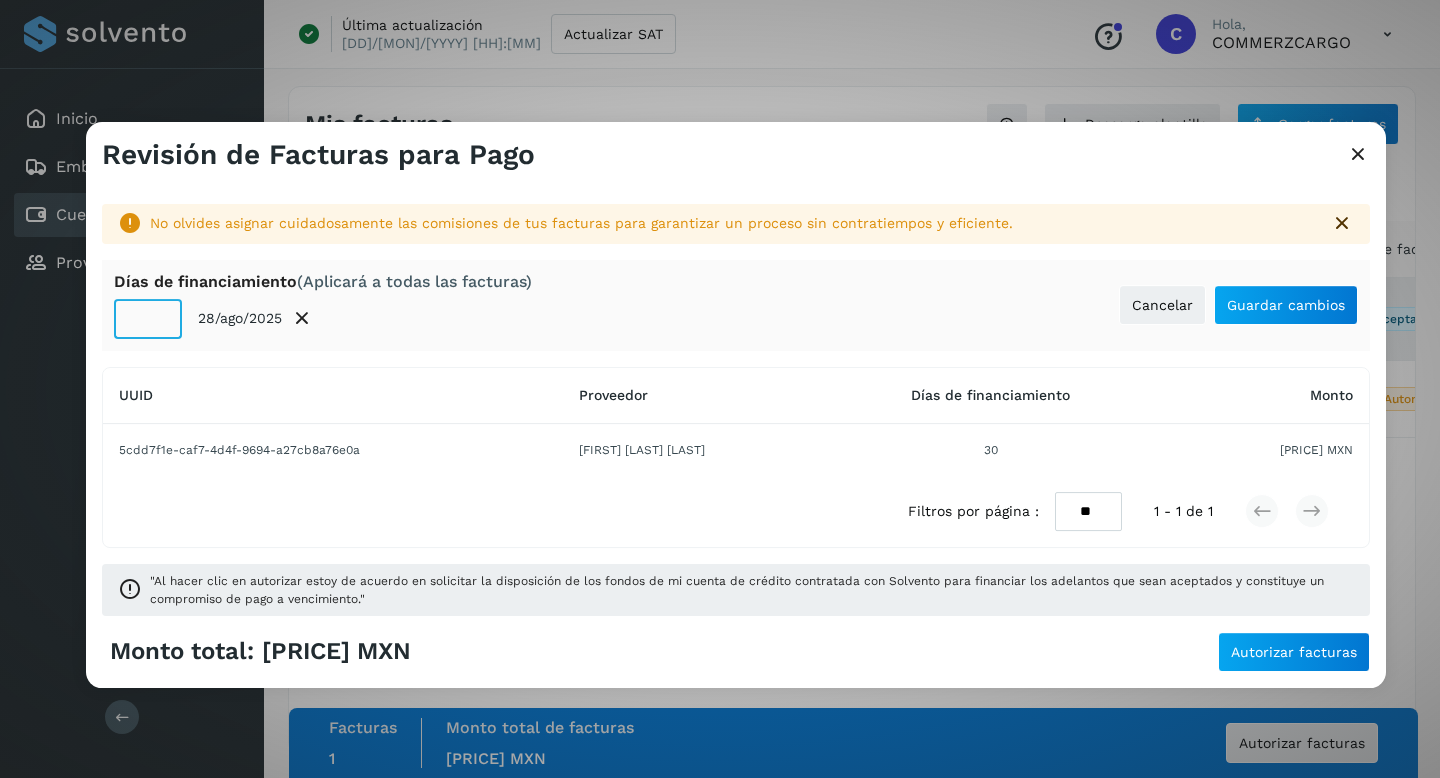 click on "**" 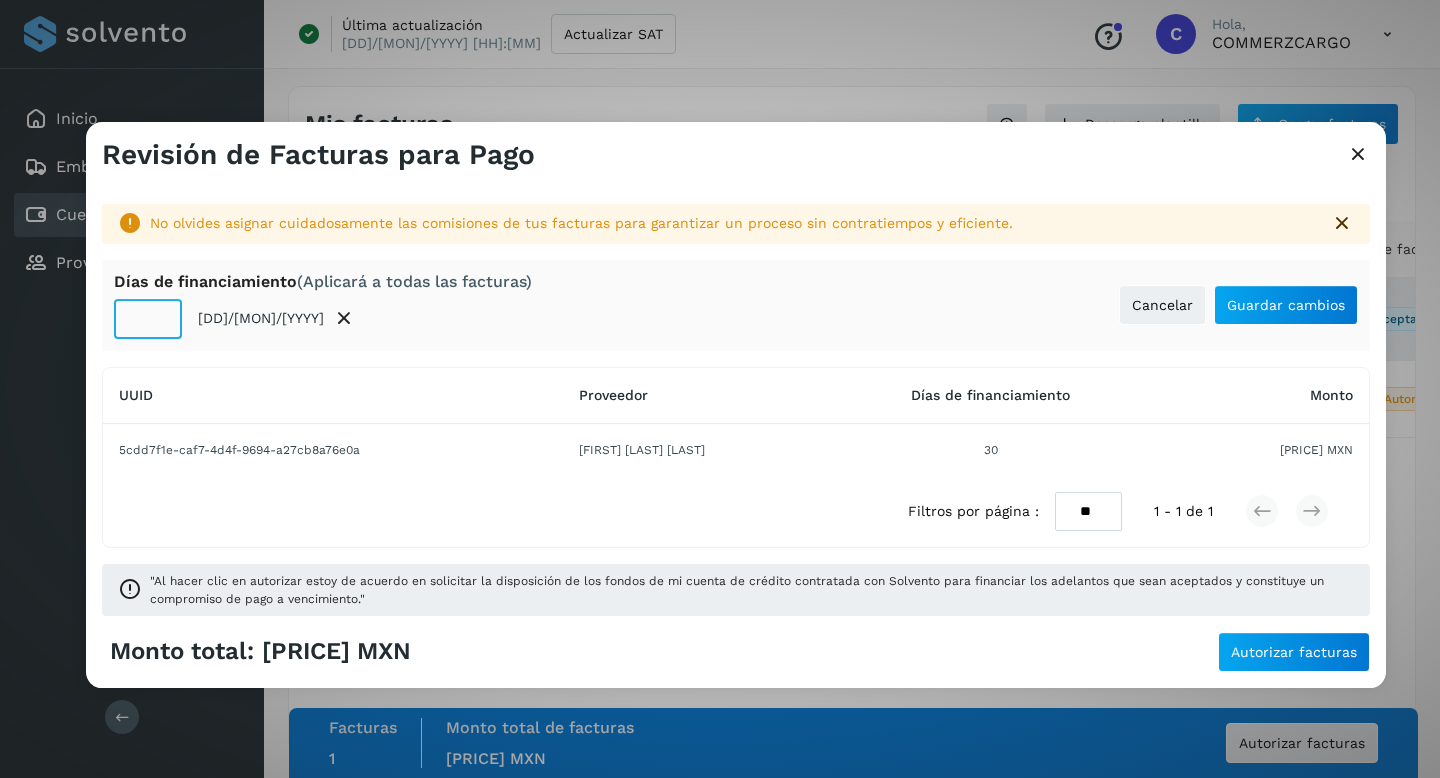 click on "**" 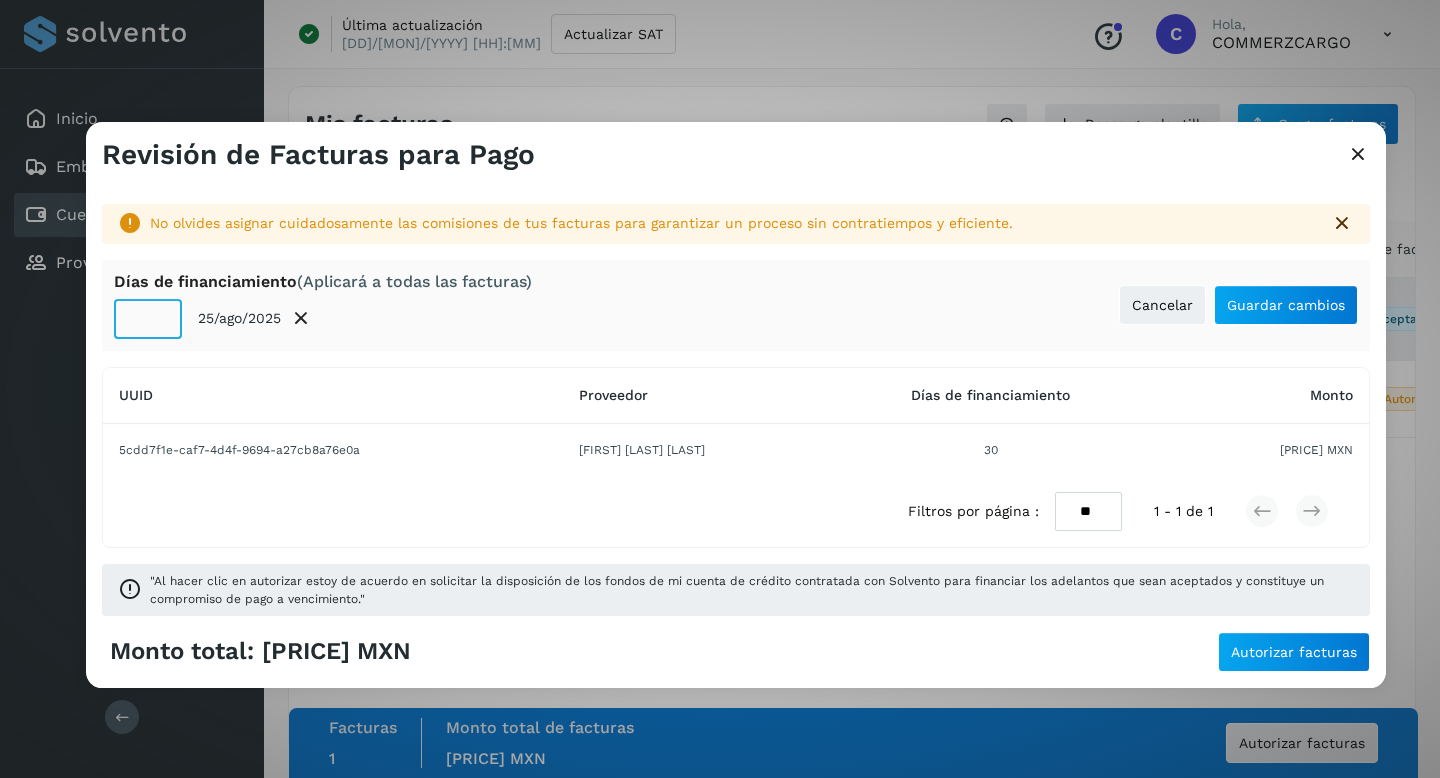 click on "**" 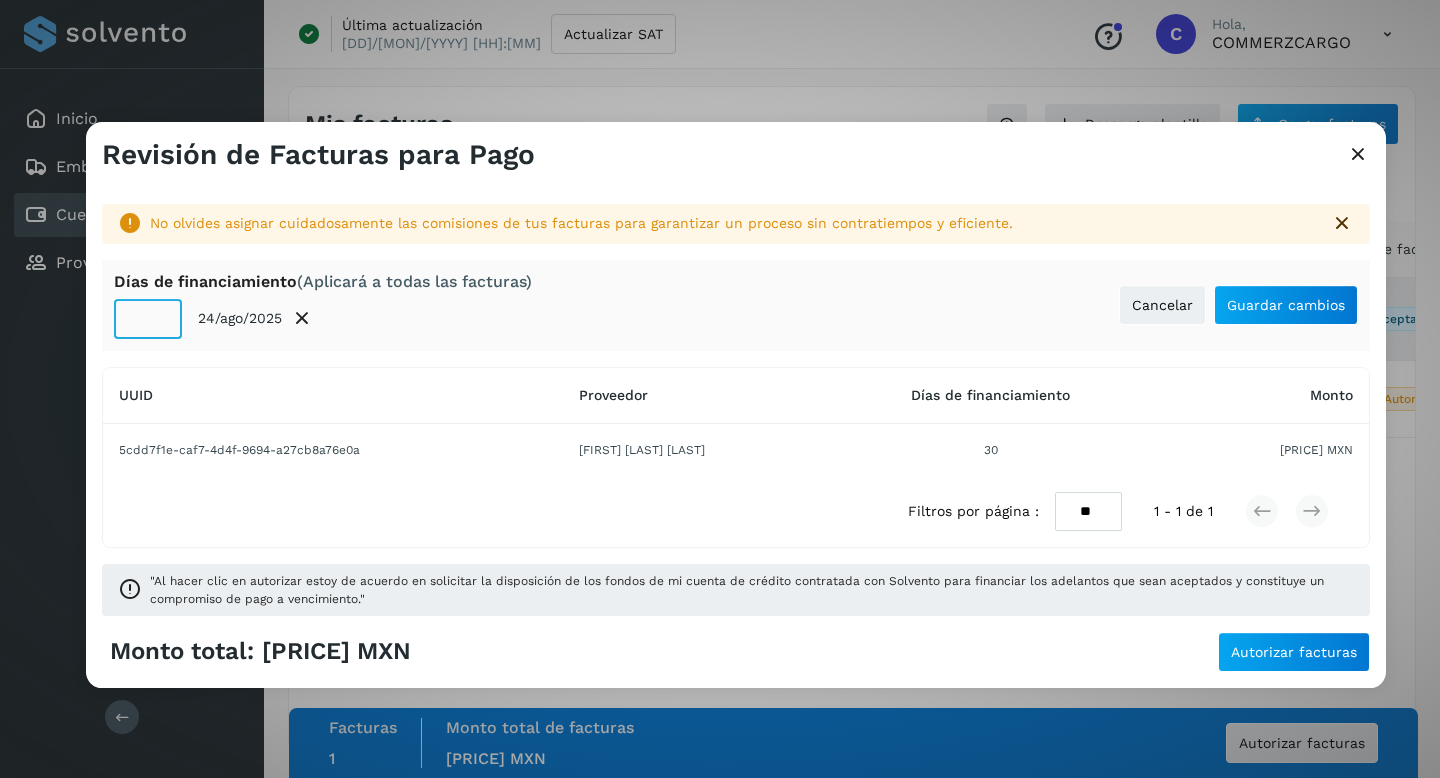 click on "**" 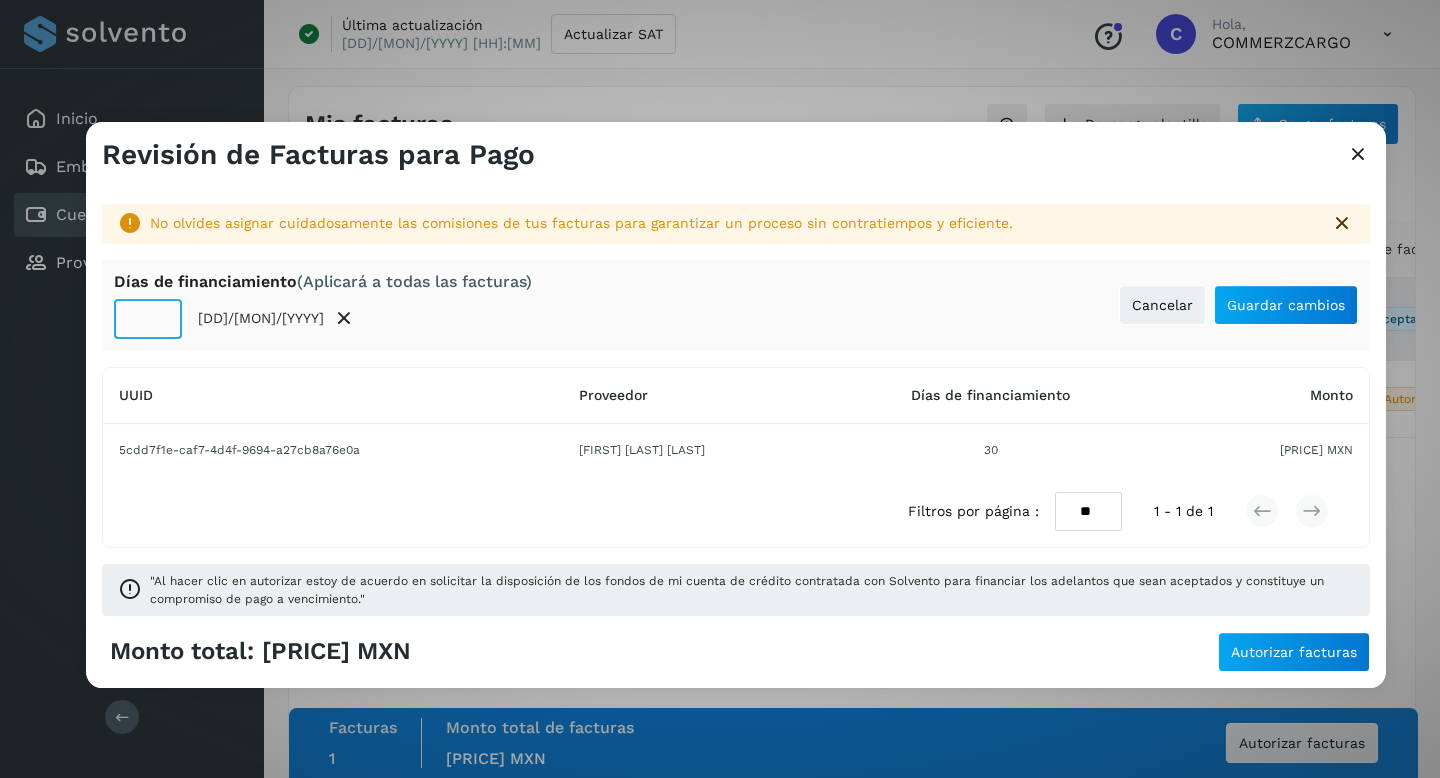 click on "**" 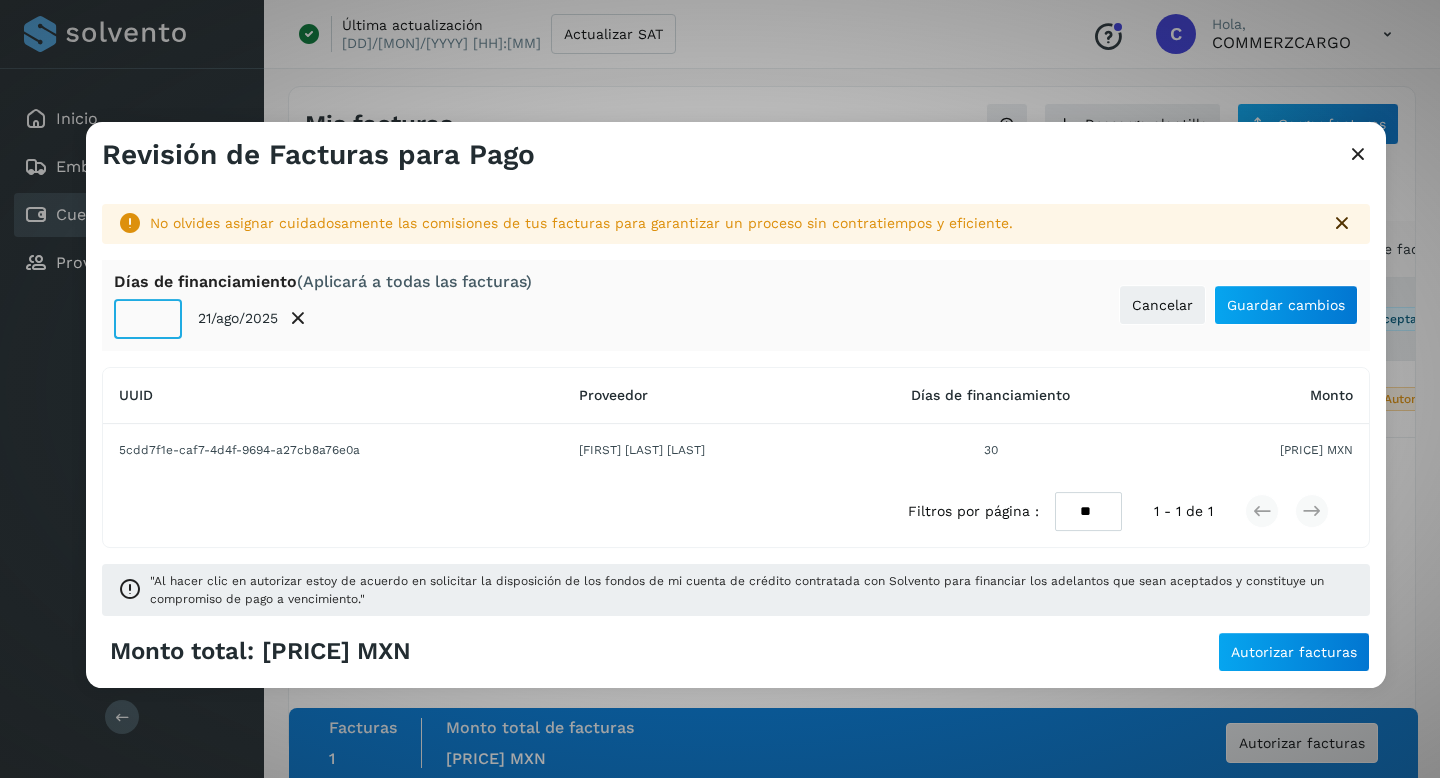 click on "**" 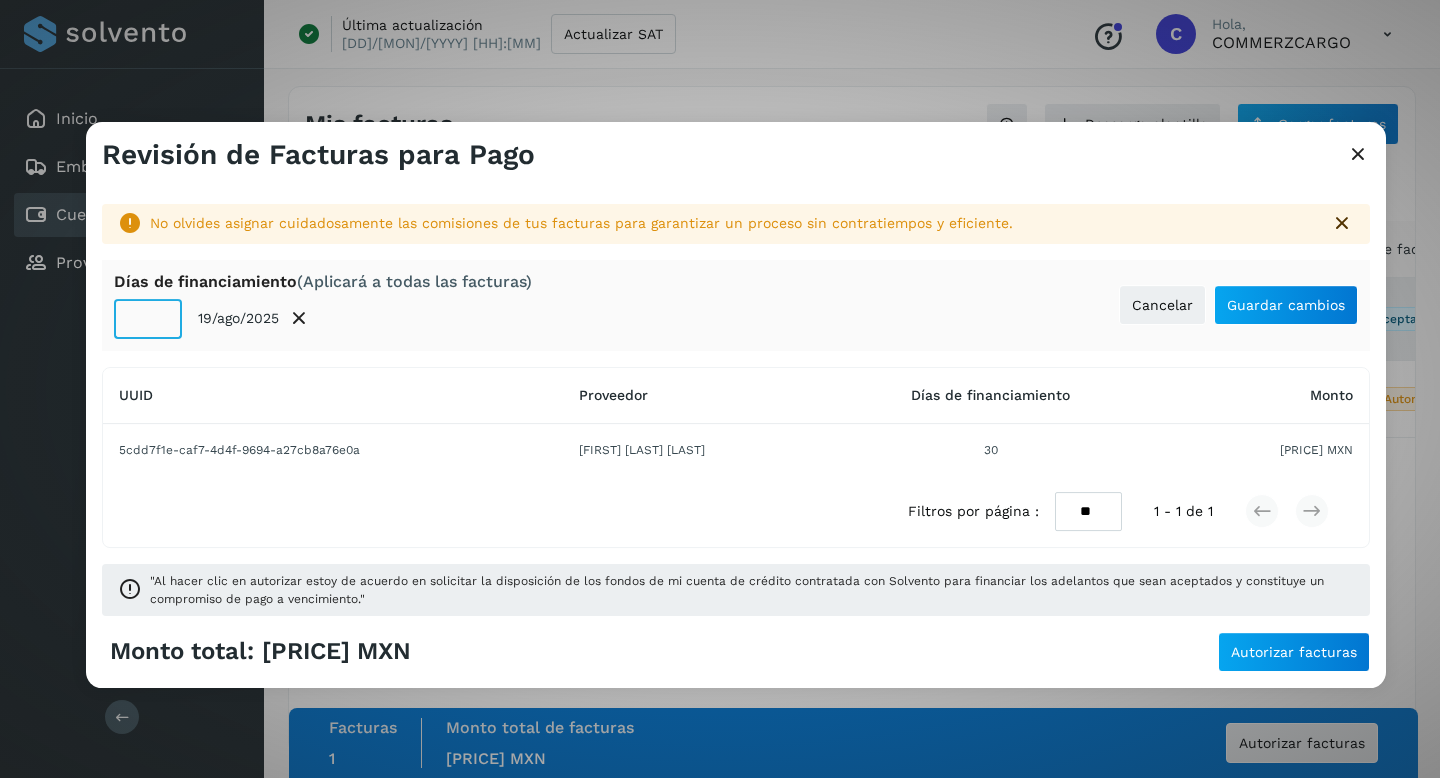 type on "**" 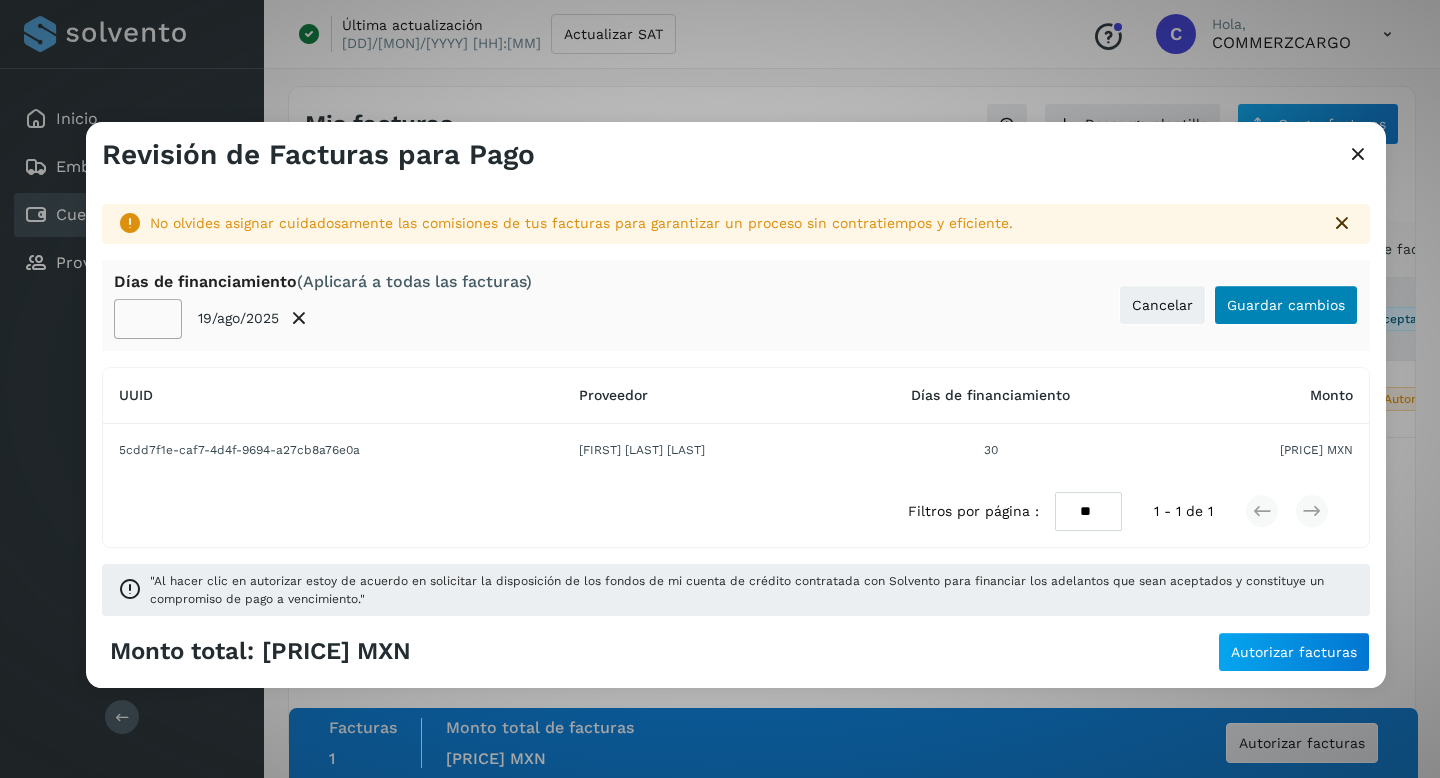 click on "Guardar cambios" 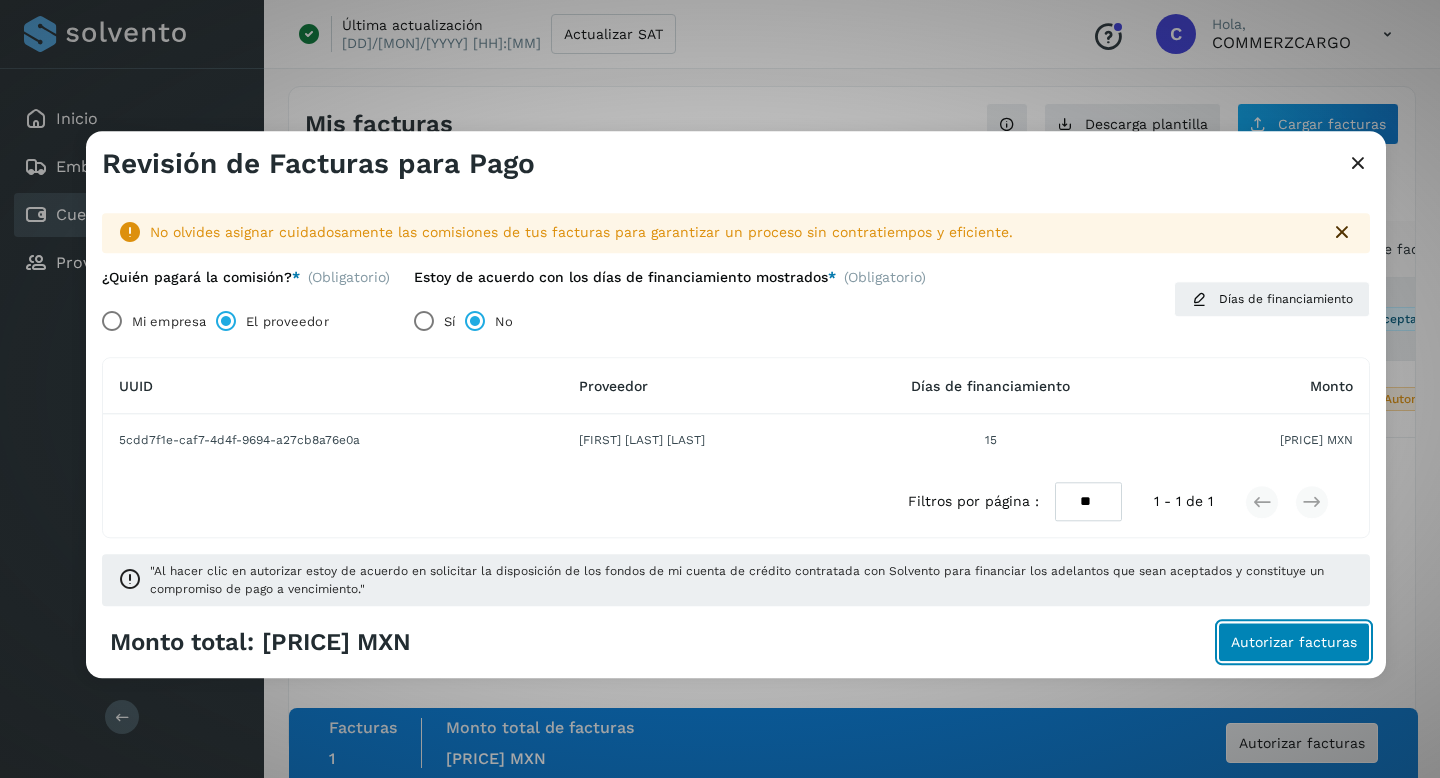 click on "Autorizar facturas" at bounding box center [1294, 643] 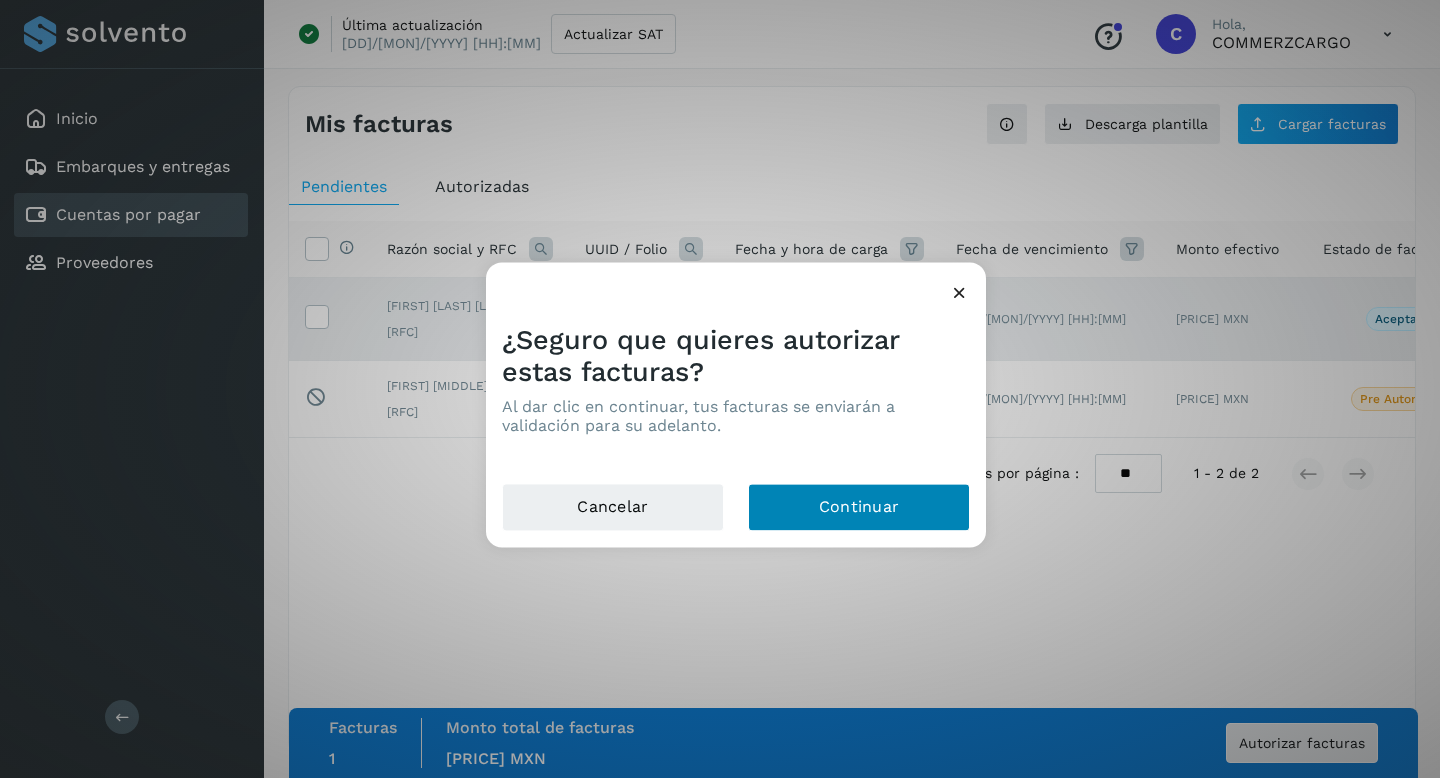 click on "Continuar" 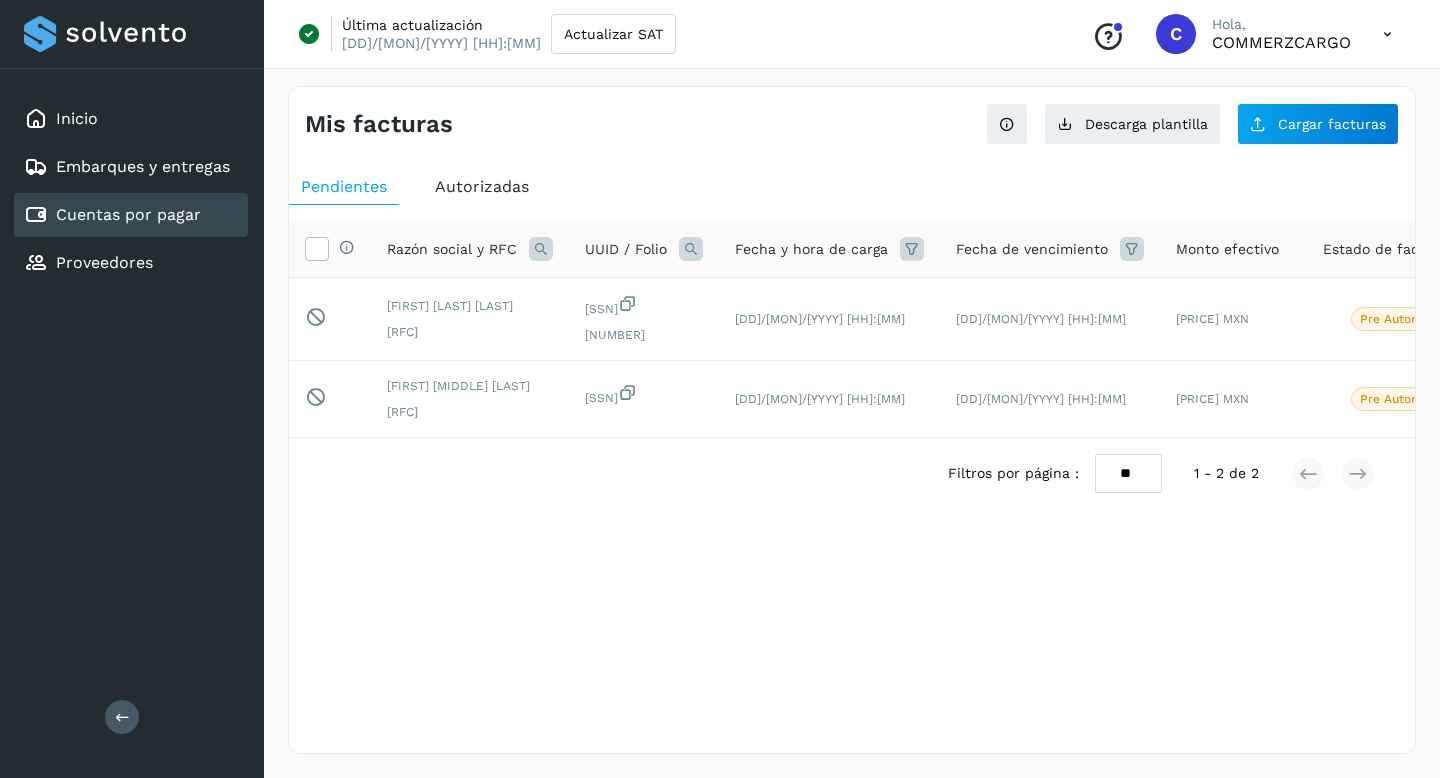 scroll, scrollTop: 0, scrollLeft: 180, axis: horizontal 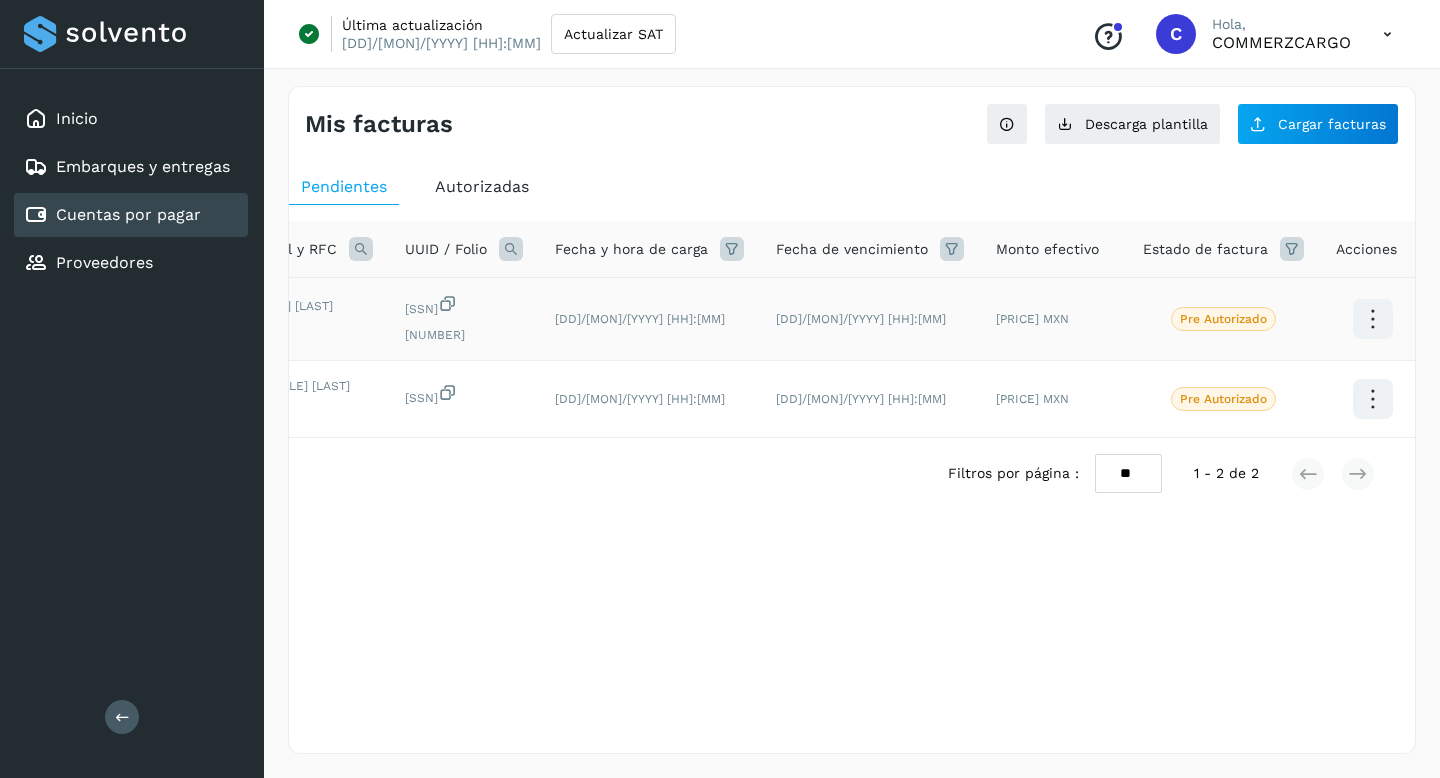 click at bounding box center (1372, 319) 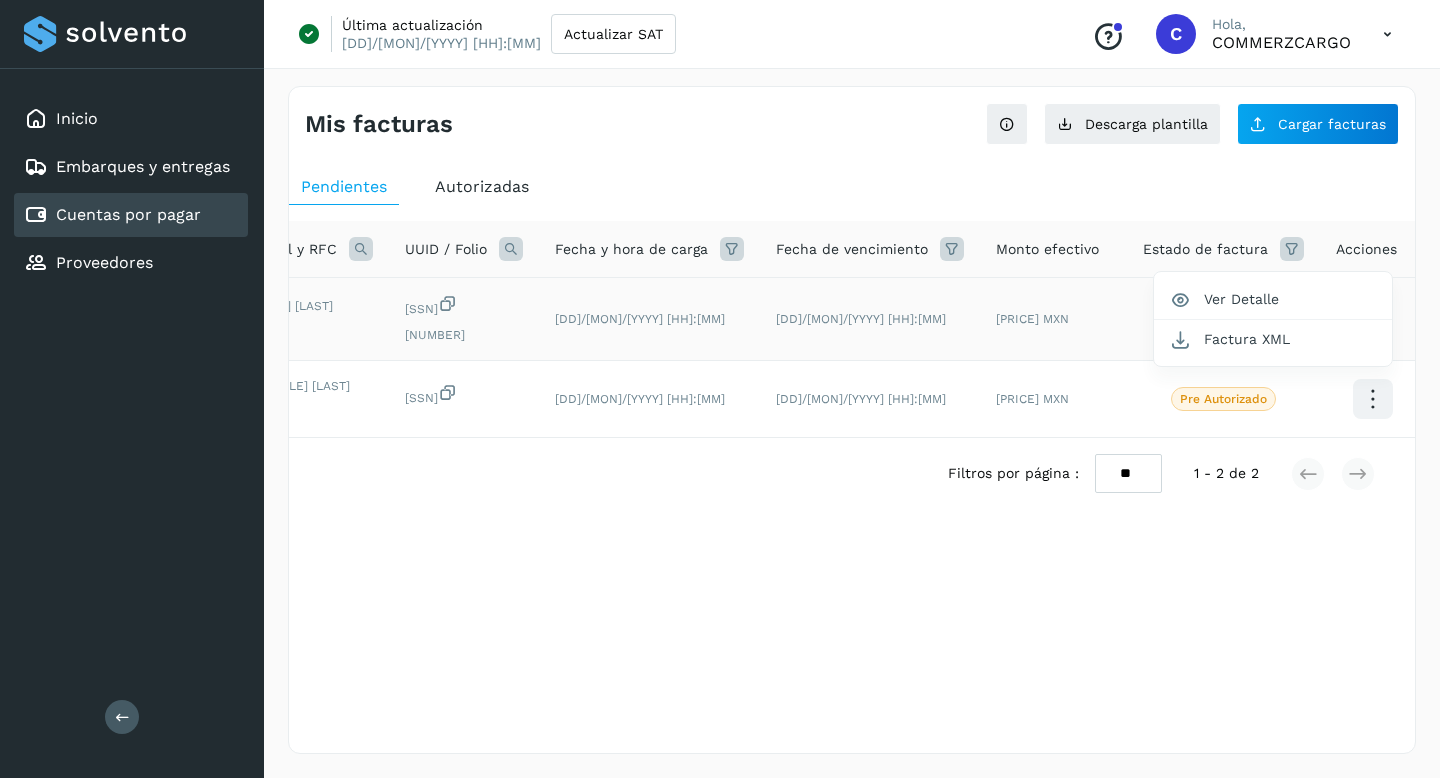 click at bounding box center [720, 389] 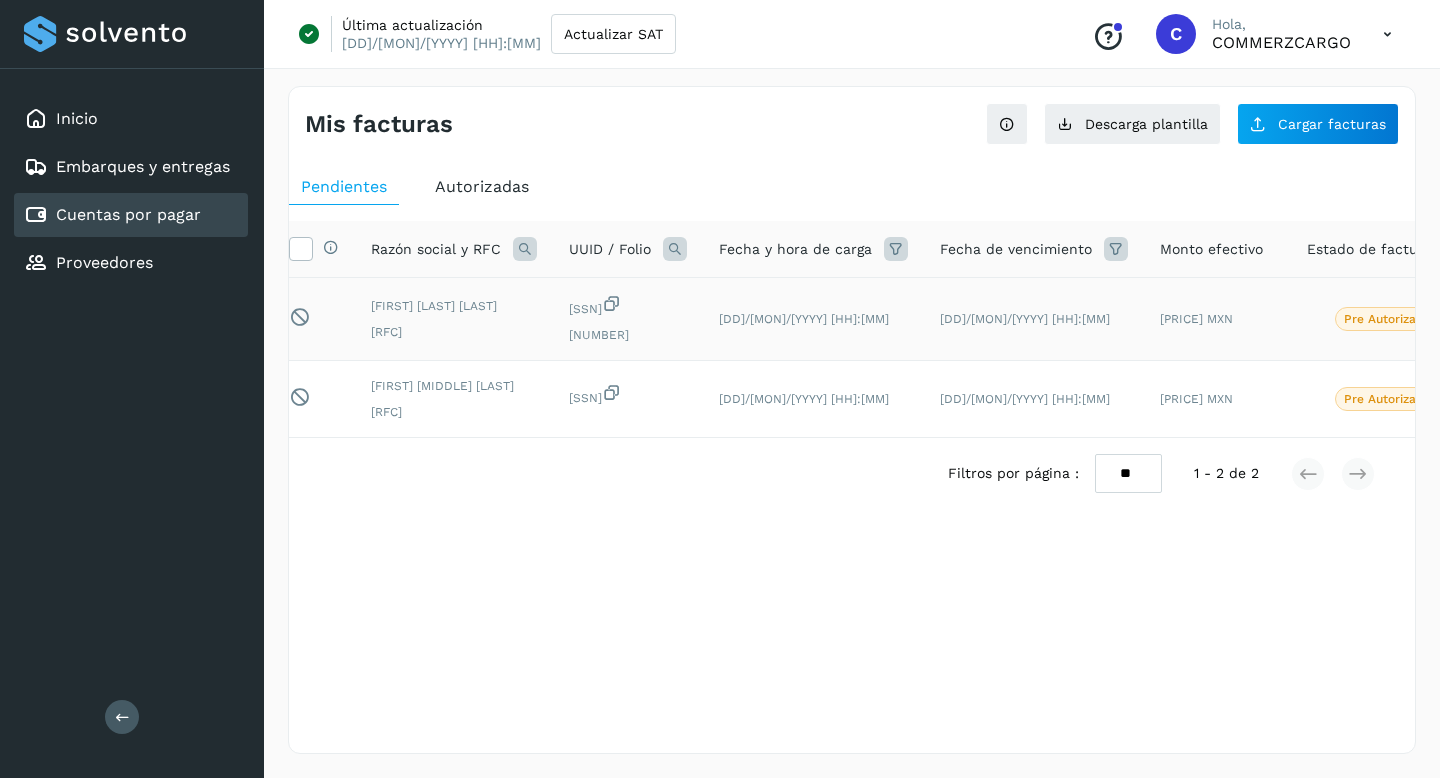 scroll, scrollTop: 0, scrollLeft: 0, axis: both 